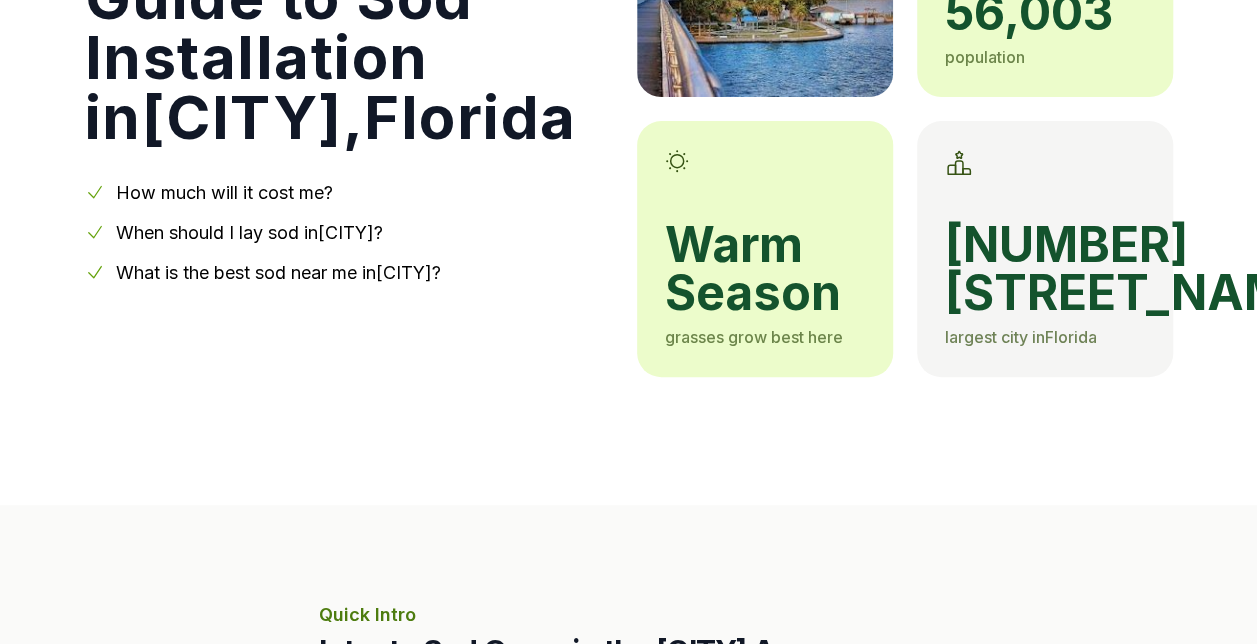 scroll, scrollTop: 333, scrollLeft: 0, axis: vertical 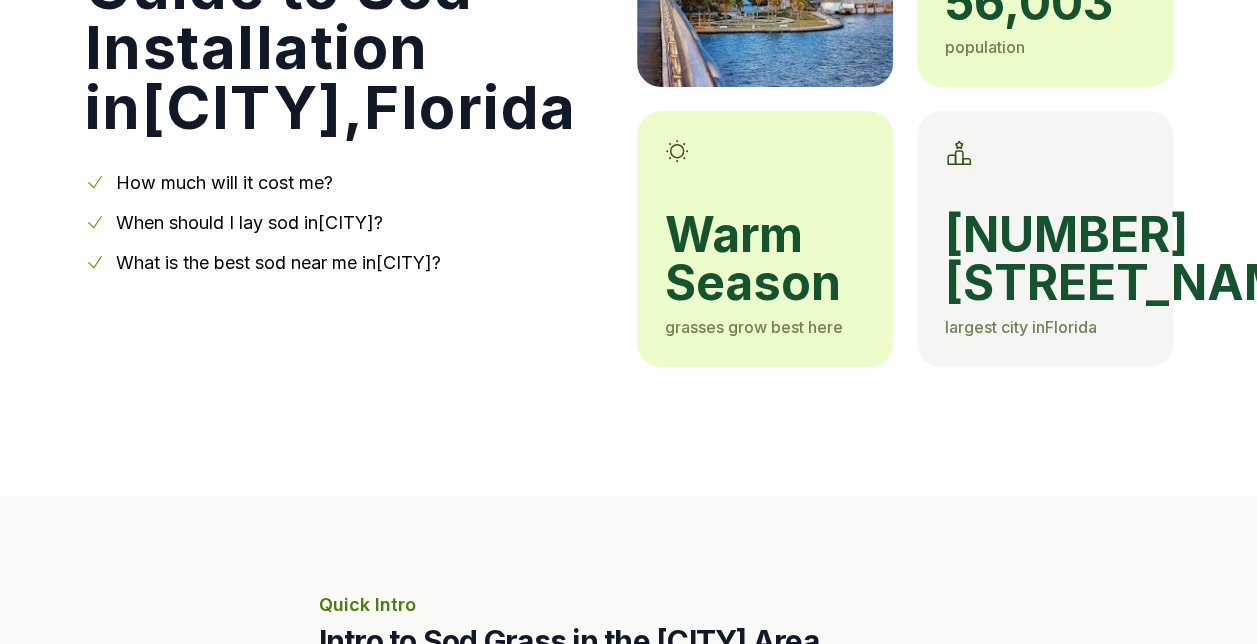click on "When should I lay sod in [CITY] ?" at bounding box center [249, 222] 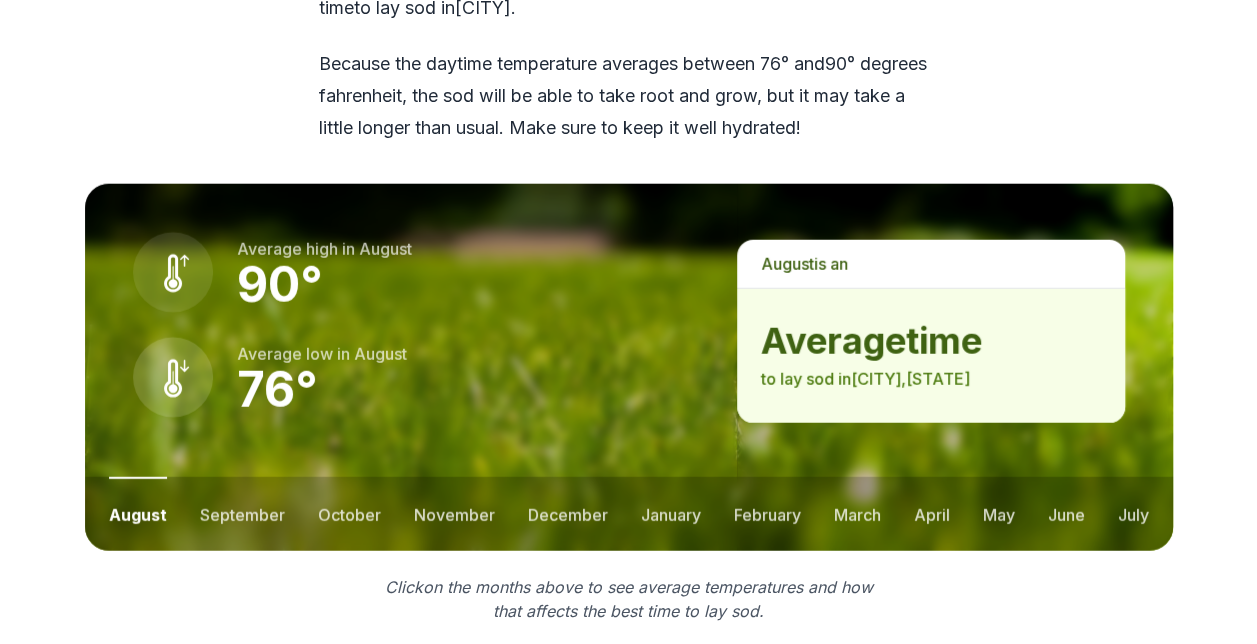 scroll, scrollTop: 2542, scrollLeft: 0, axis: vertical 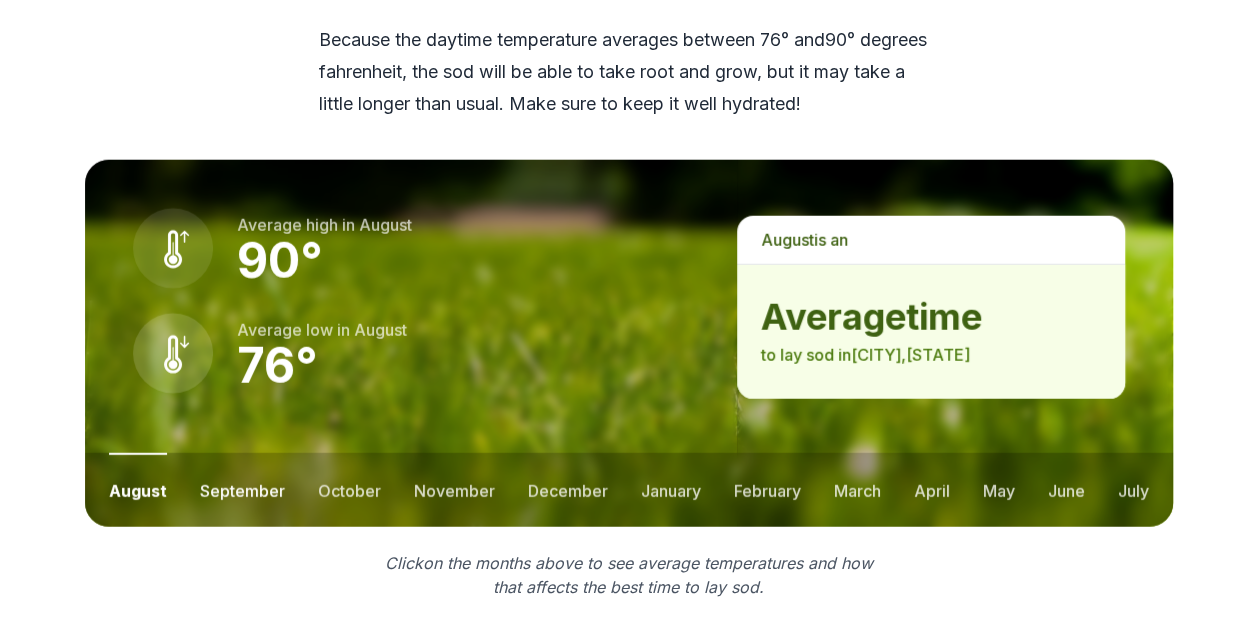 drag, startPoint x: 242, startPoint y: 527, endPoint x: 236, endPoint y: 492, distance: 35.510563 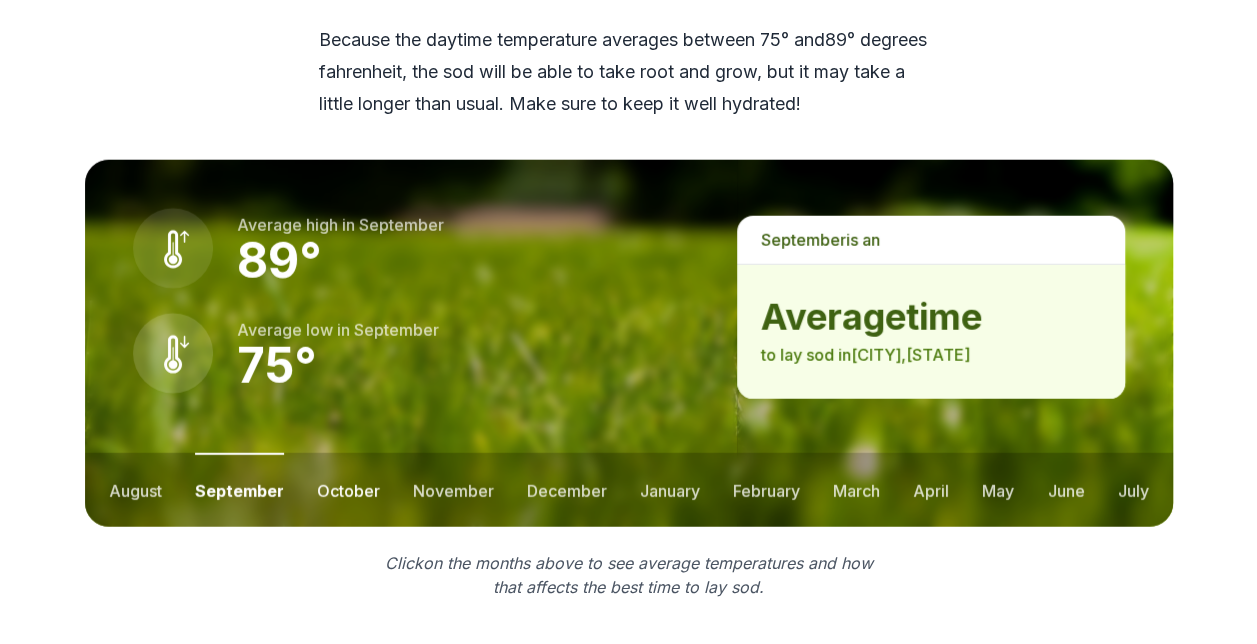 click on "october" at bounding box center (348, 490) 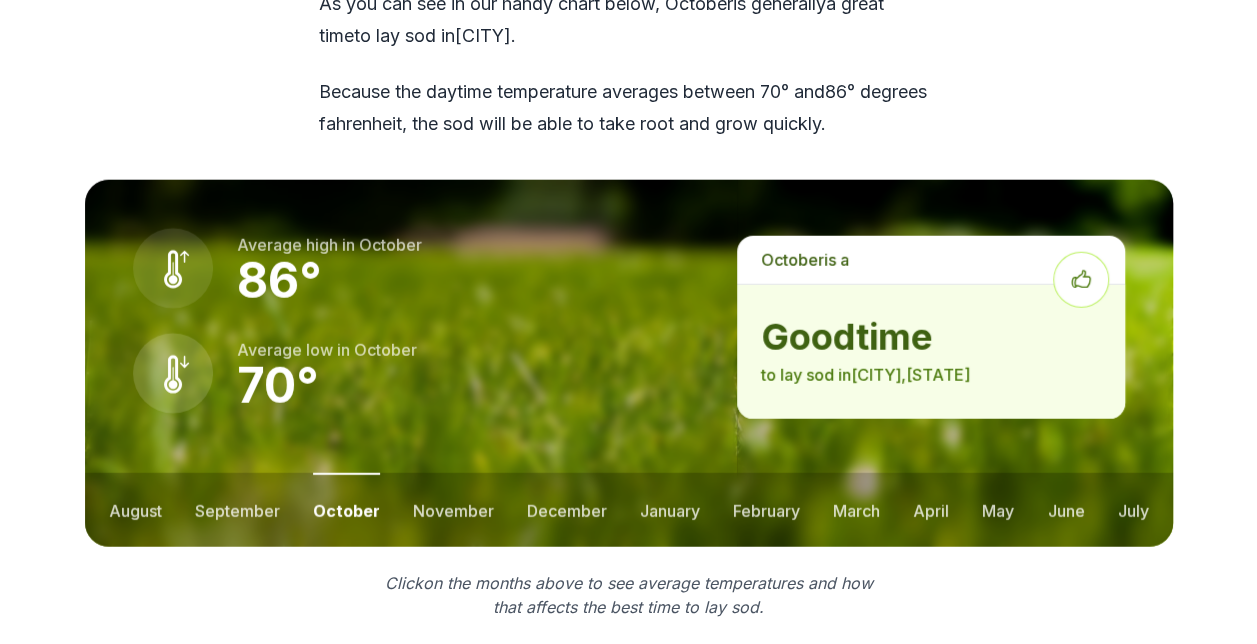 scroll, scrollTop: 2709, scrollLeft: 0, axis: vertical 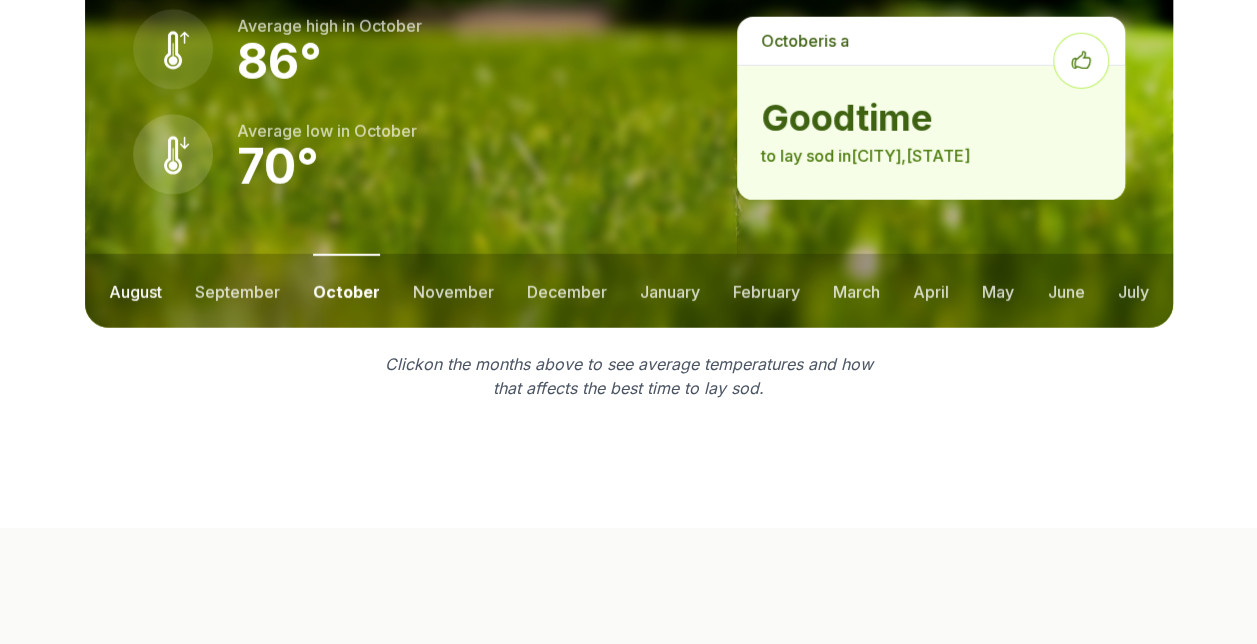 click on "august" at bounding box center (135, 291) 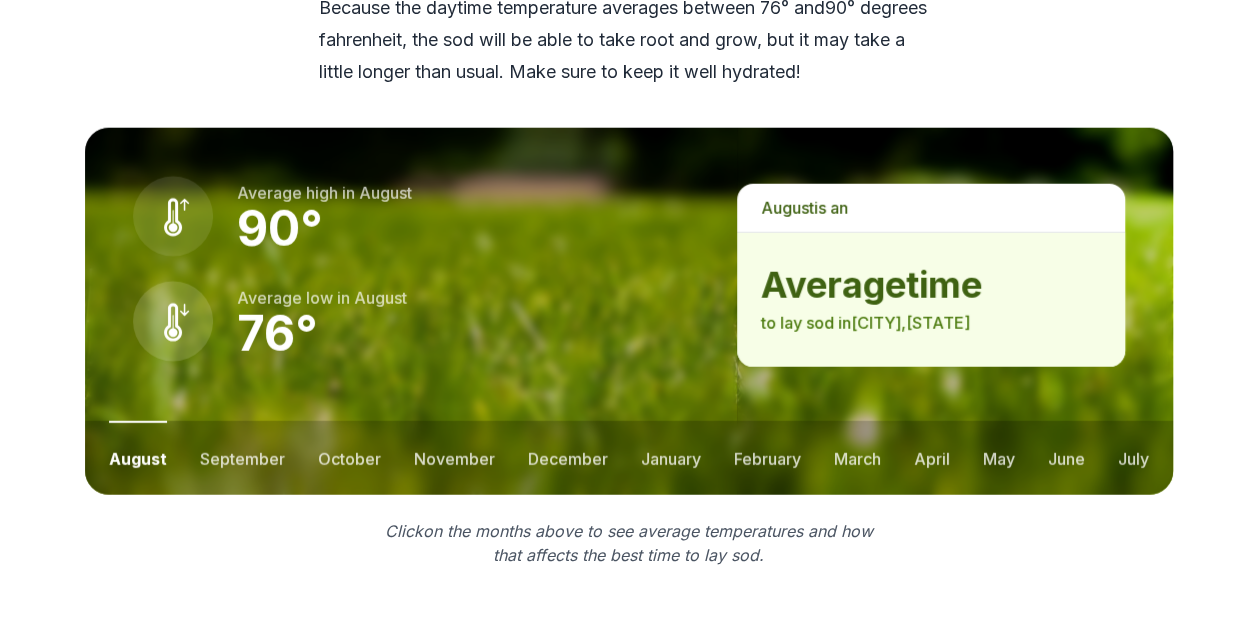 scroll, scrollTop: 2741, scrollLeft: 0, axis: vertical 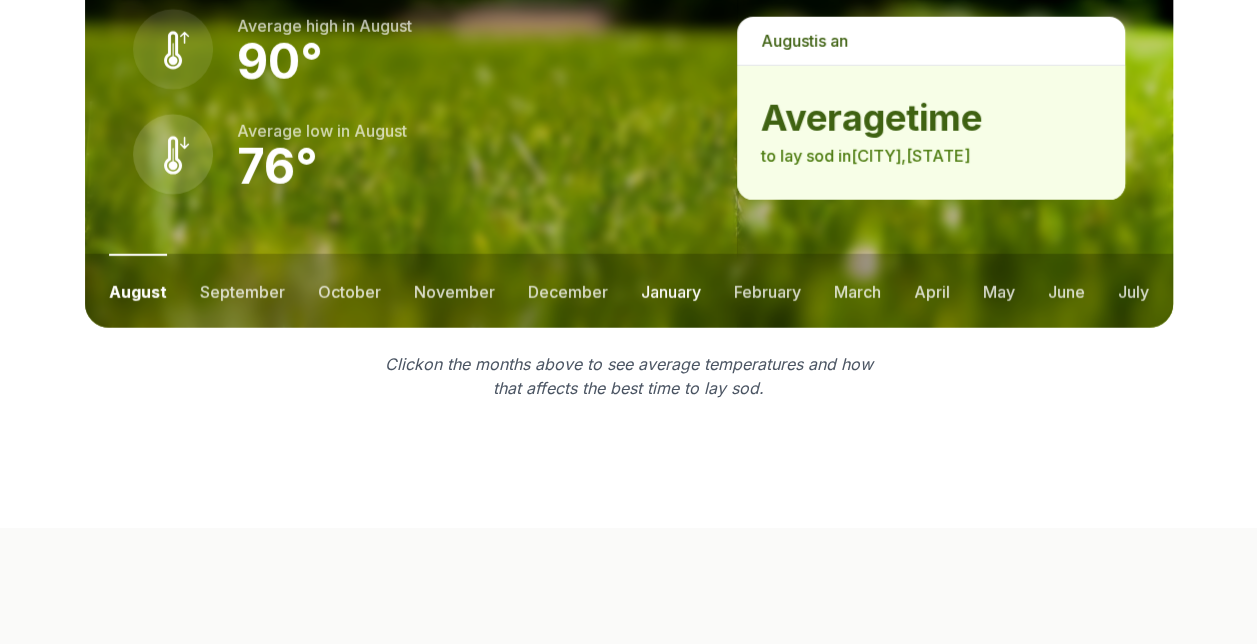click on "january" at bounding box center [671, 291] 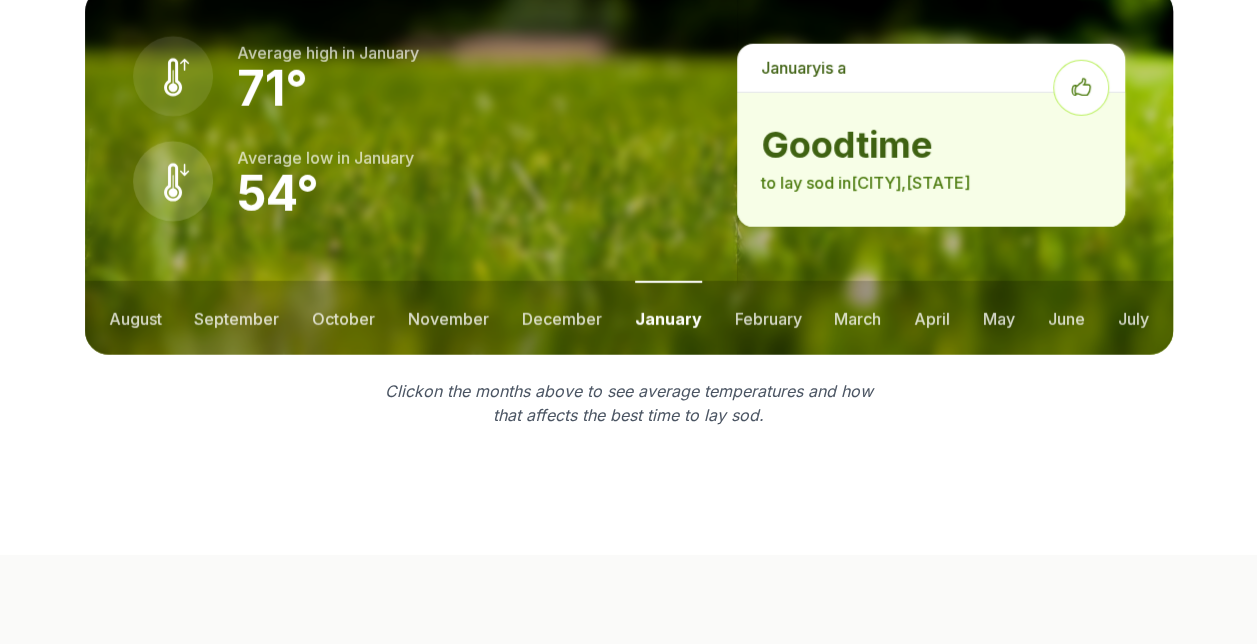 scroll, scrollTop: 2709, scrollLeft: 0, axis: vertical 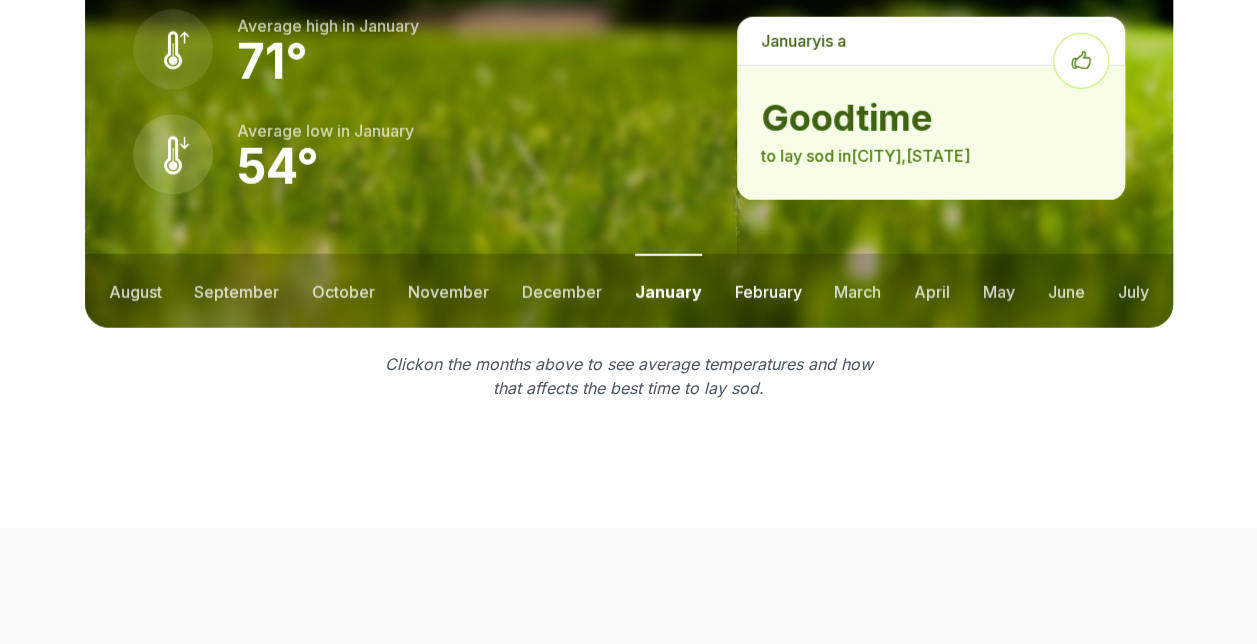 click on "february" at bounding box center [767, 291] 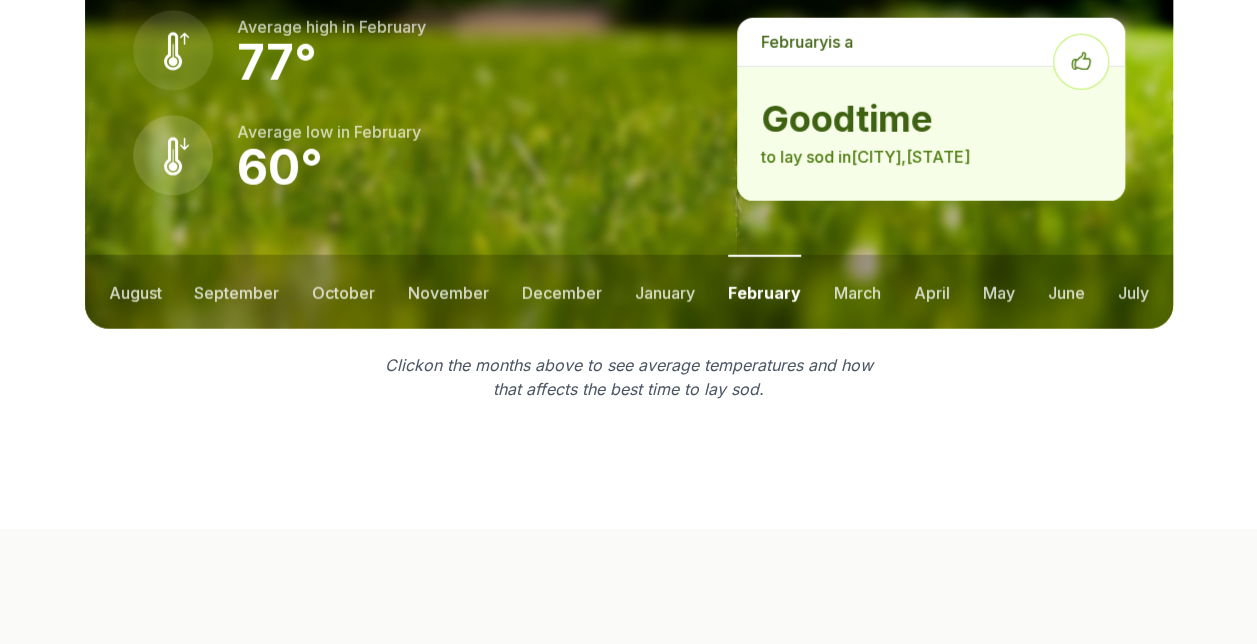 scroll, scrollTop: 2709, scrollLeft: 0, axis: vertical 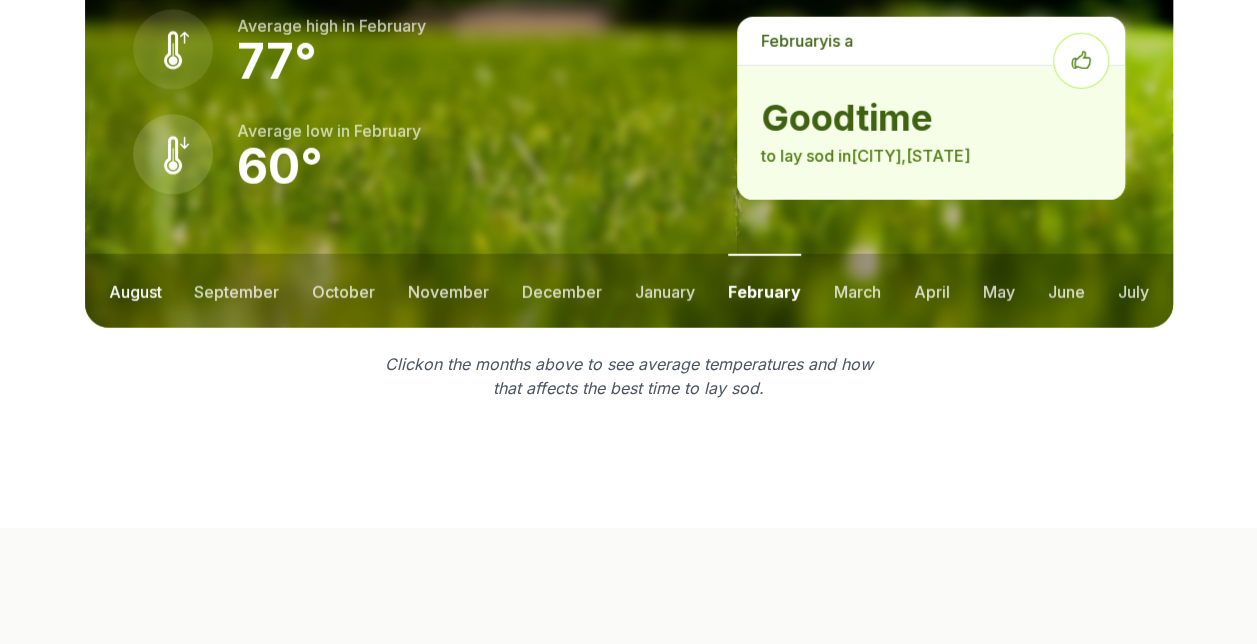 drag, startPoint x: 138, startPoint y: 328, endPoint x: 129, endPoint y: 322, distance: 10.816654 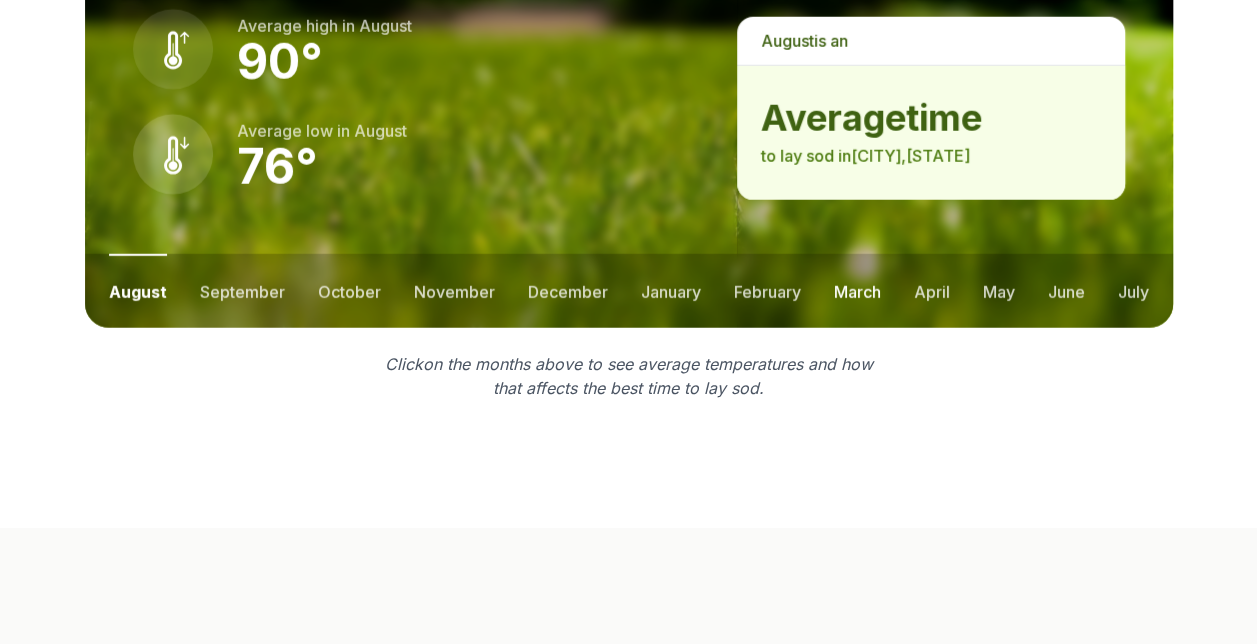 click on "march" at bounding box center (857, 291) 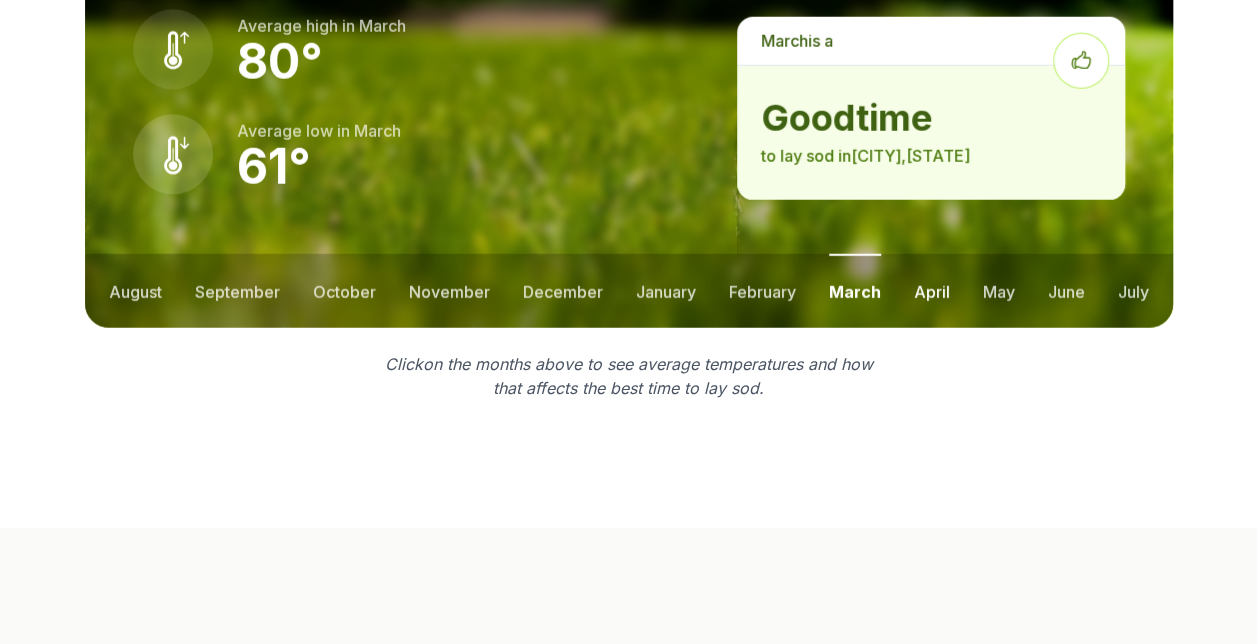 click on "april" at bounding box center [932, 291] 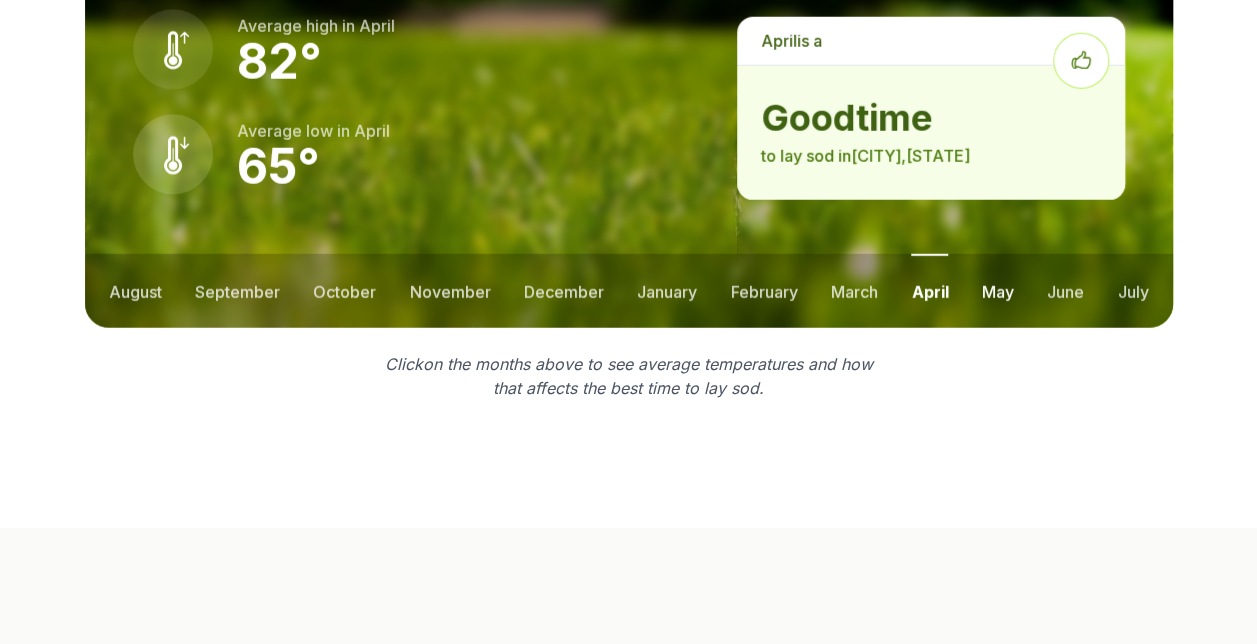 click on "may" at bounding box center [998, 291] 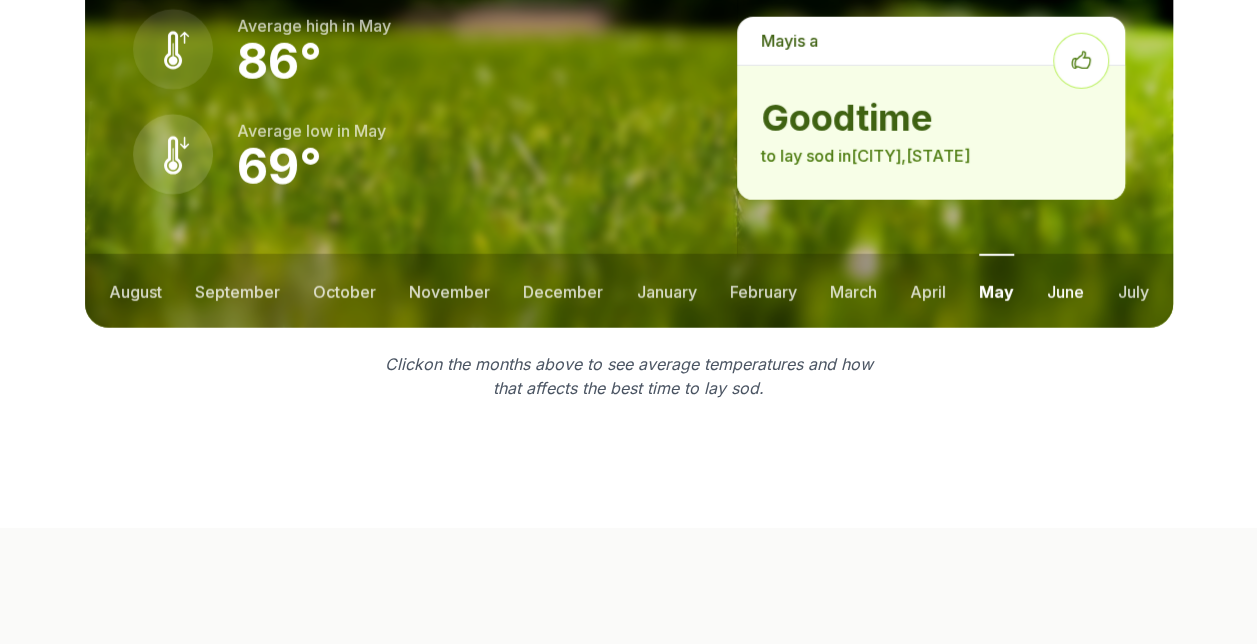 click on "june" at bounding box center [1065, 291] 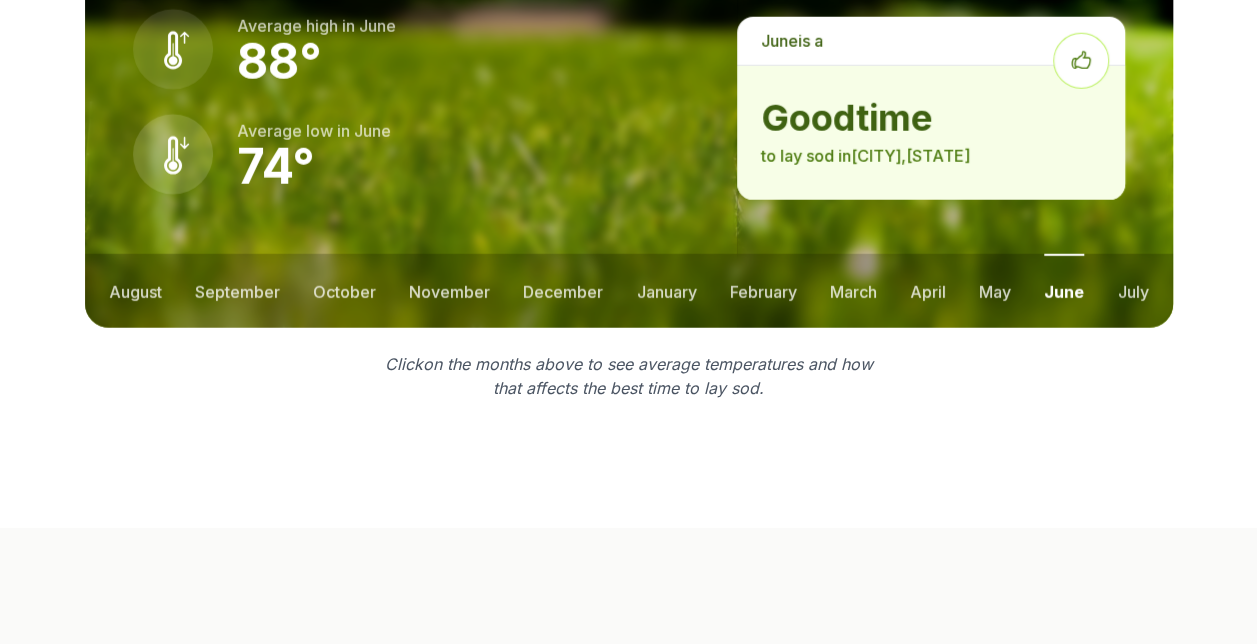 click on "july" at bounding box center (1132, 291) 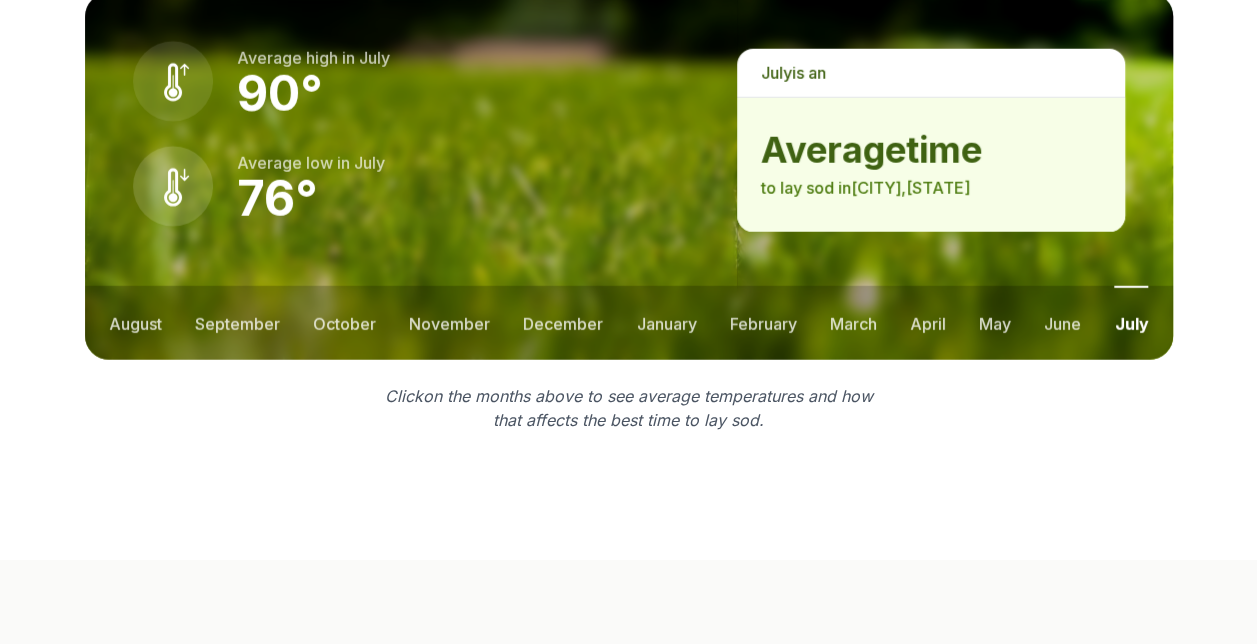 scroll, scrollTop: 2741, scrollLeft: 0, axis: vertical 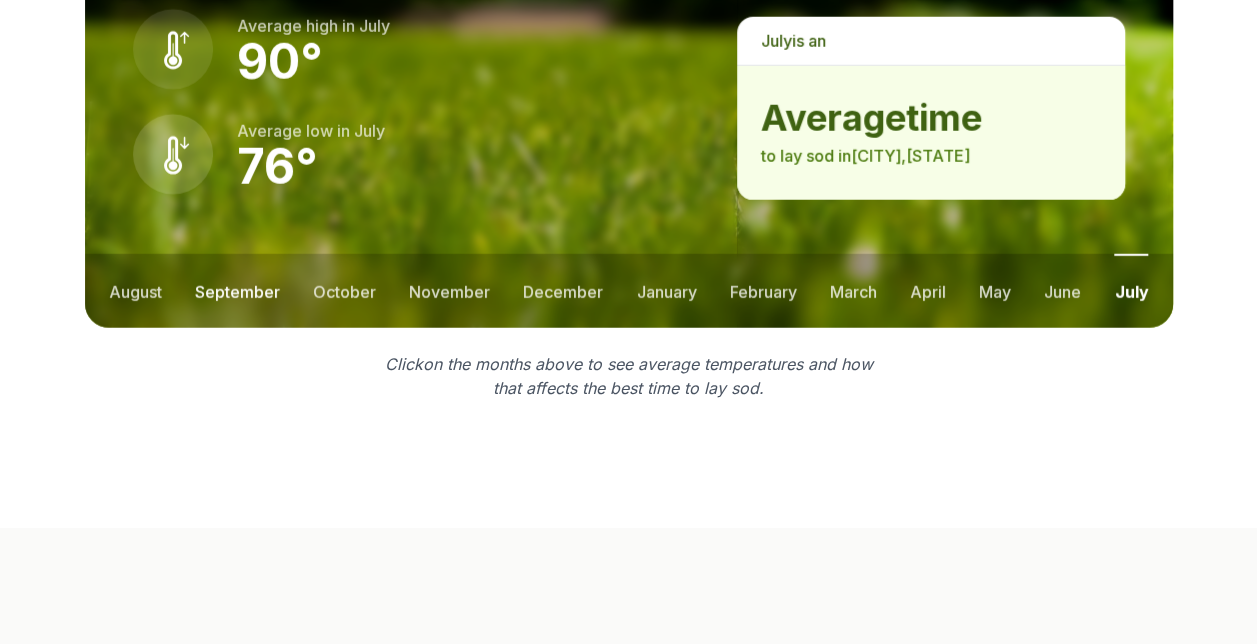 click on "september" at bounding box center [237, 291] 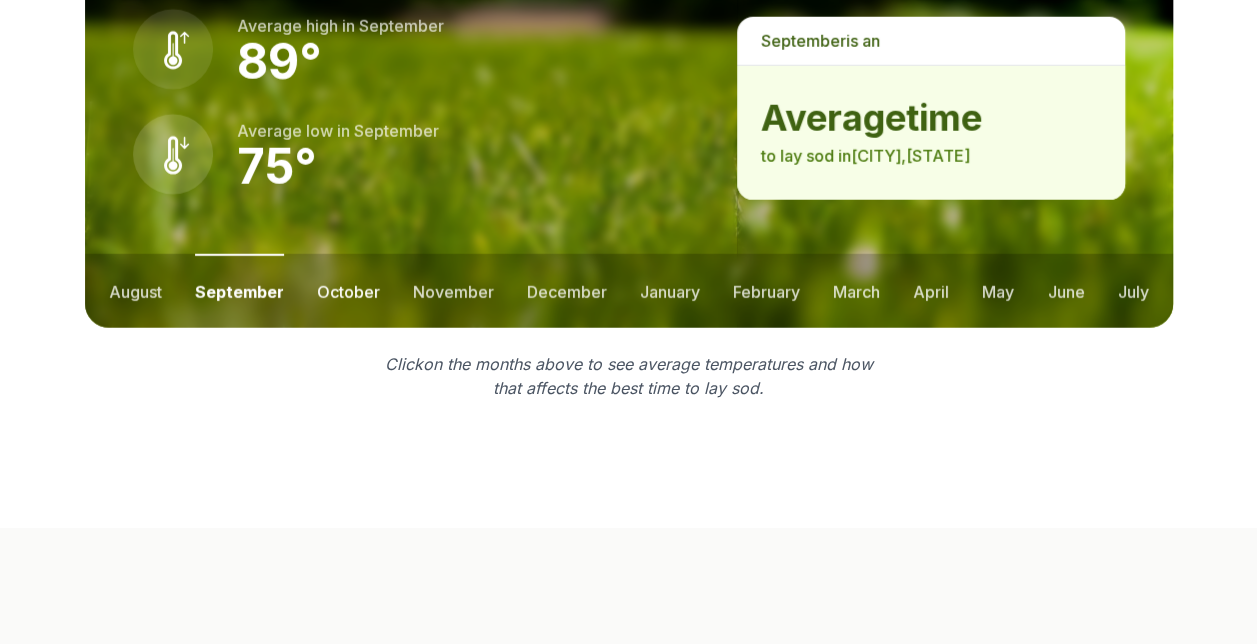click on "october" at bounding box center (348, 291) 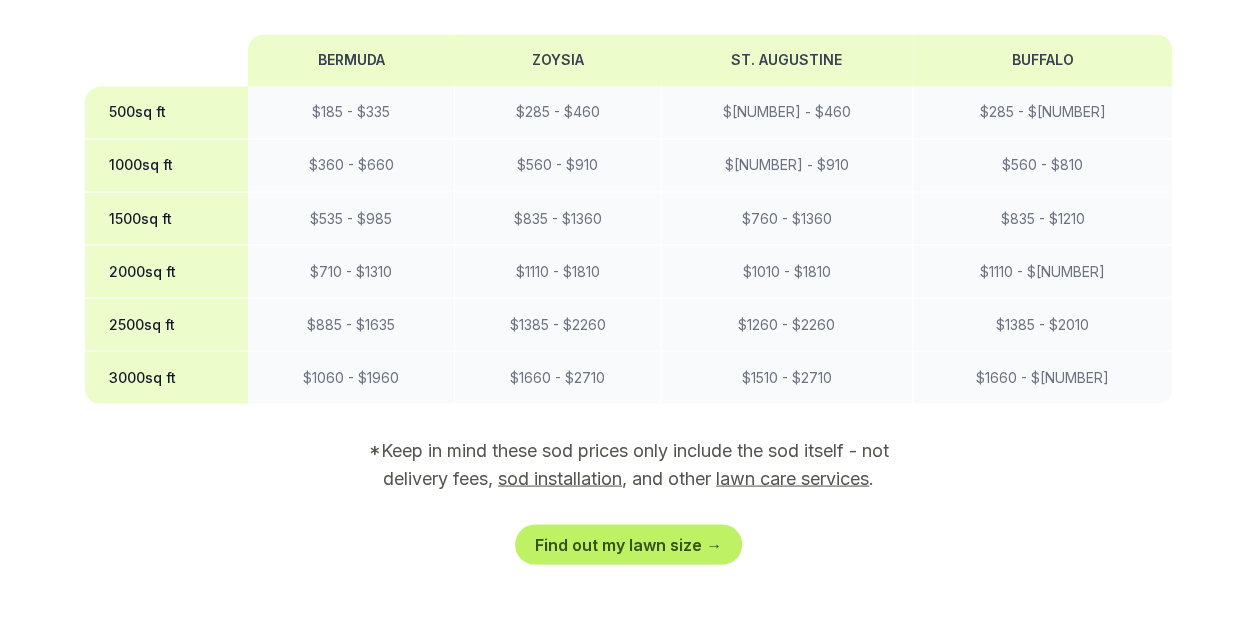 scroll, scrollTop: 1709, scrollLeft: 0, axis: vertical 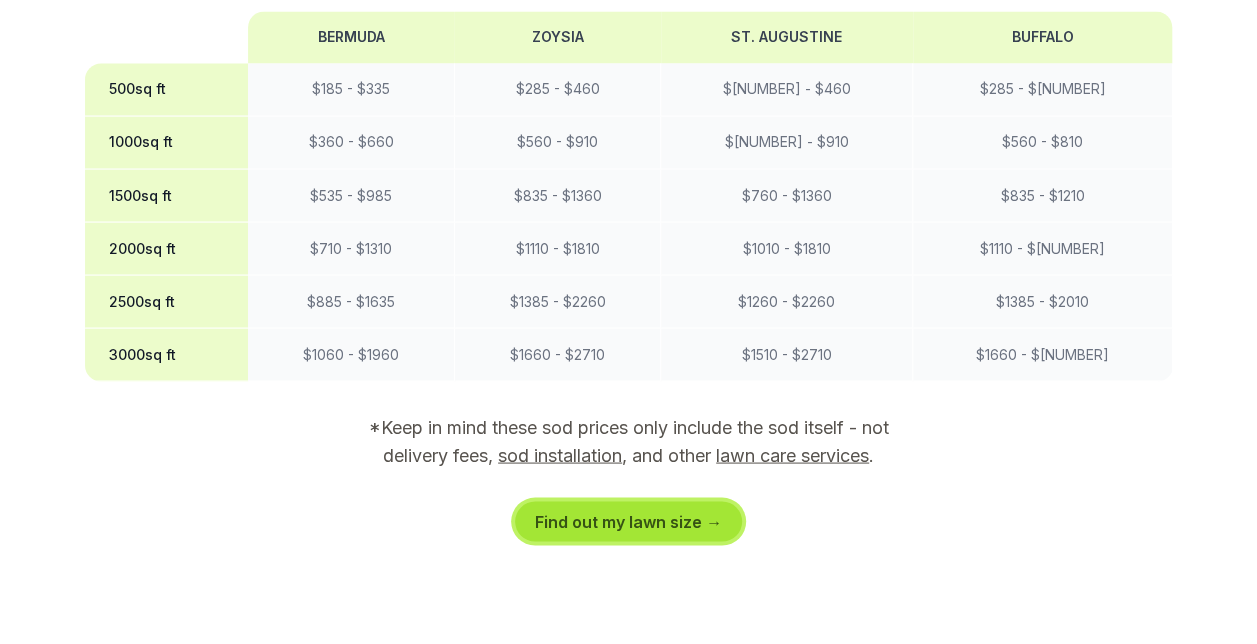 click on "Find out my lawn size →" at bounding box center (628, 521) 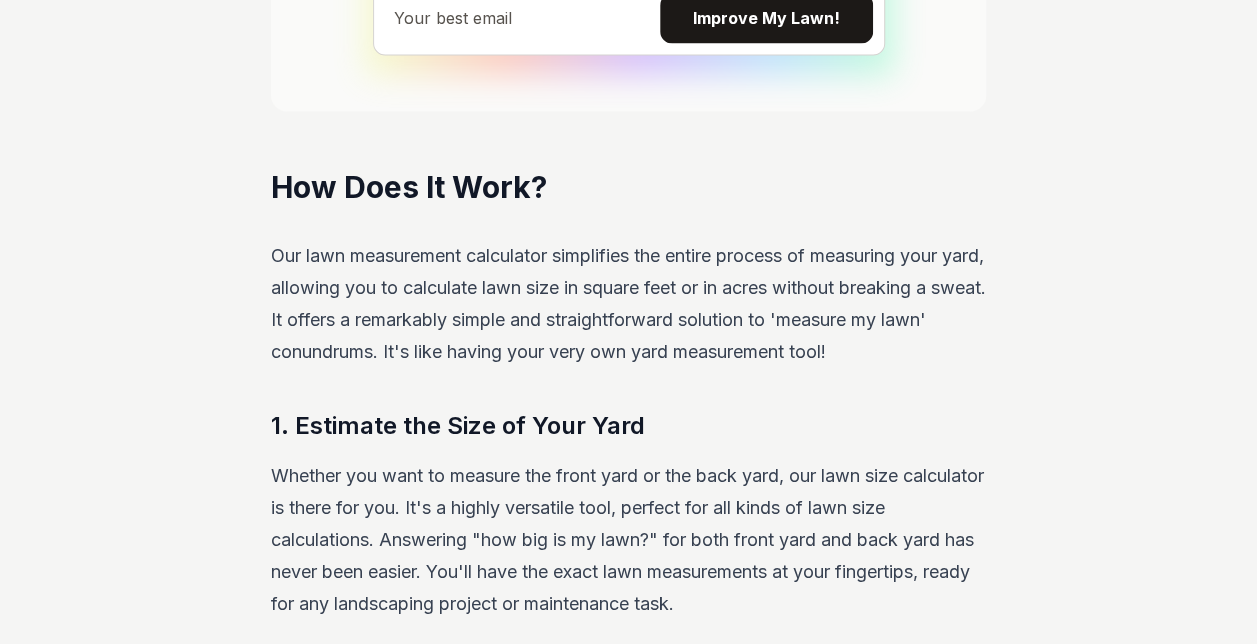 scroll, scrollTop: 386, scrollLeft: 0, axis: vertical 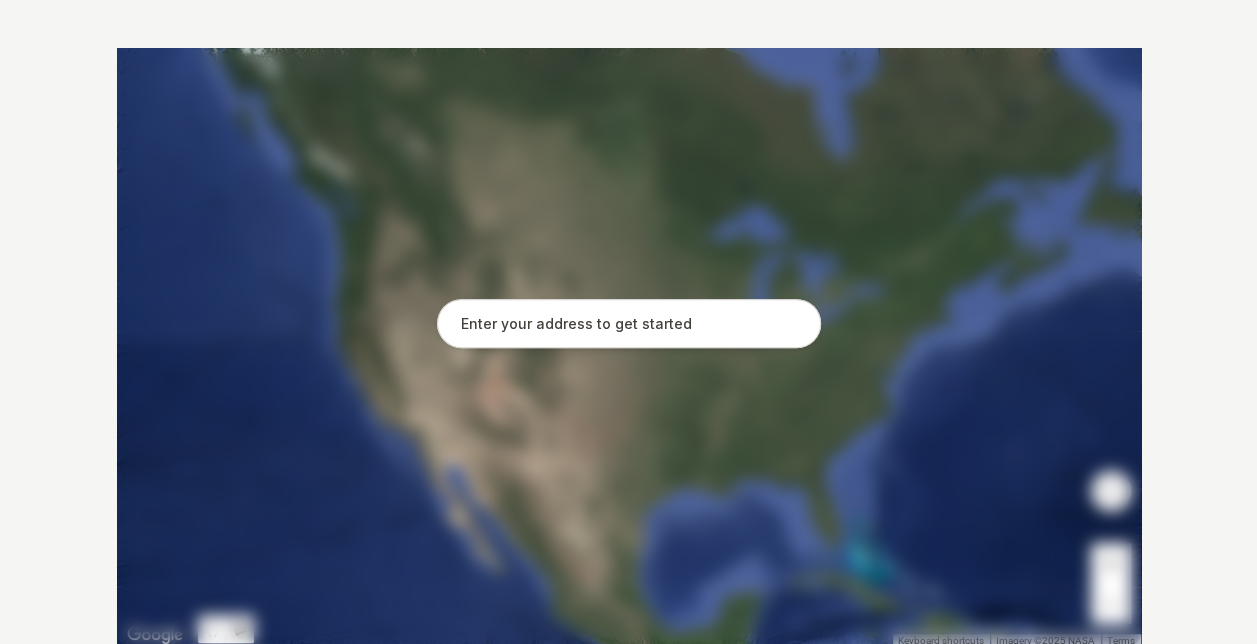 click at bounding box center (629, 324) 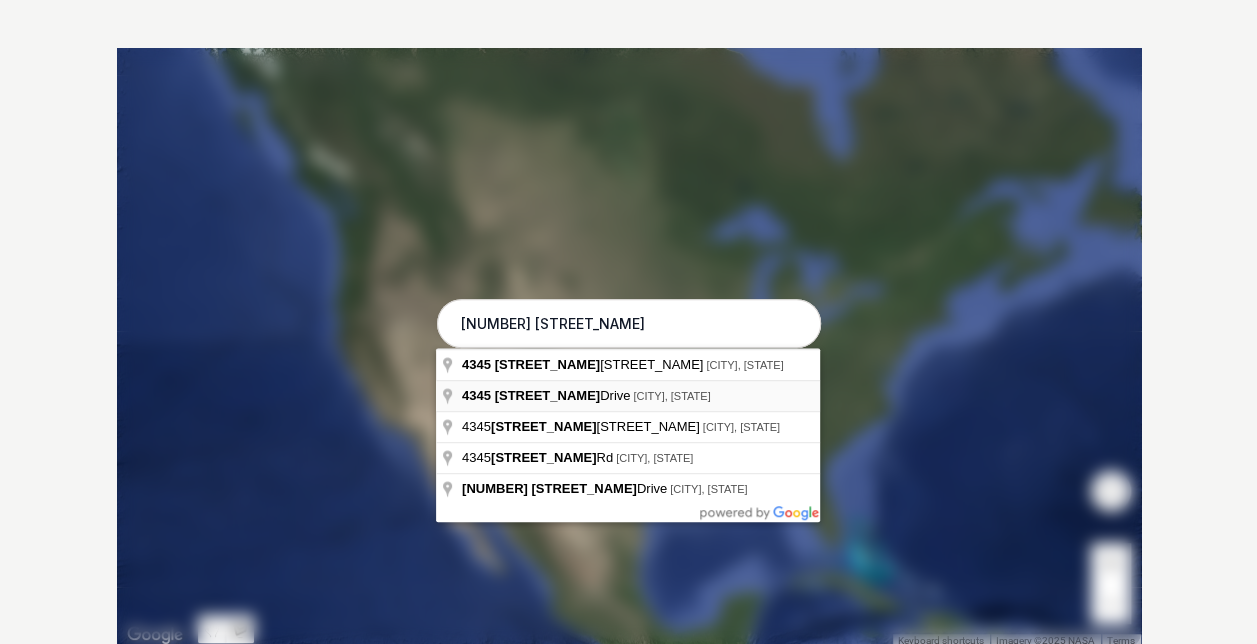 type on "[NUMBER] [STREET_NAME], [CITY], [STATE]" 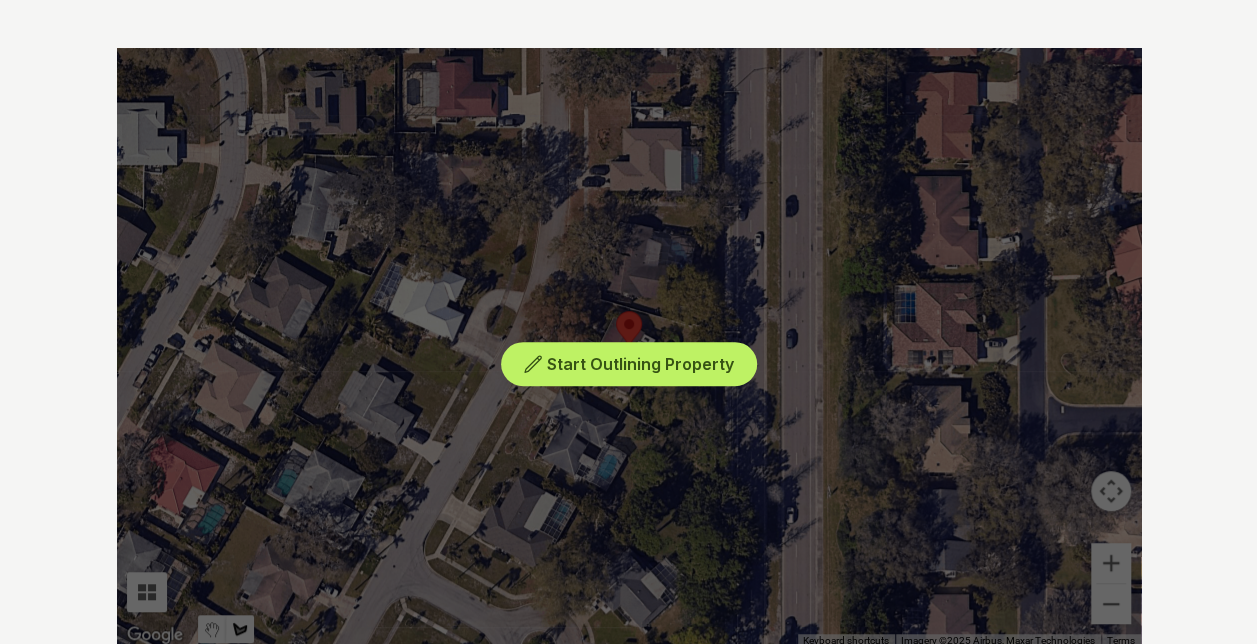 click on "Start Outlining Property" at bounding box center (629, 348) 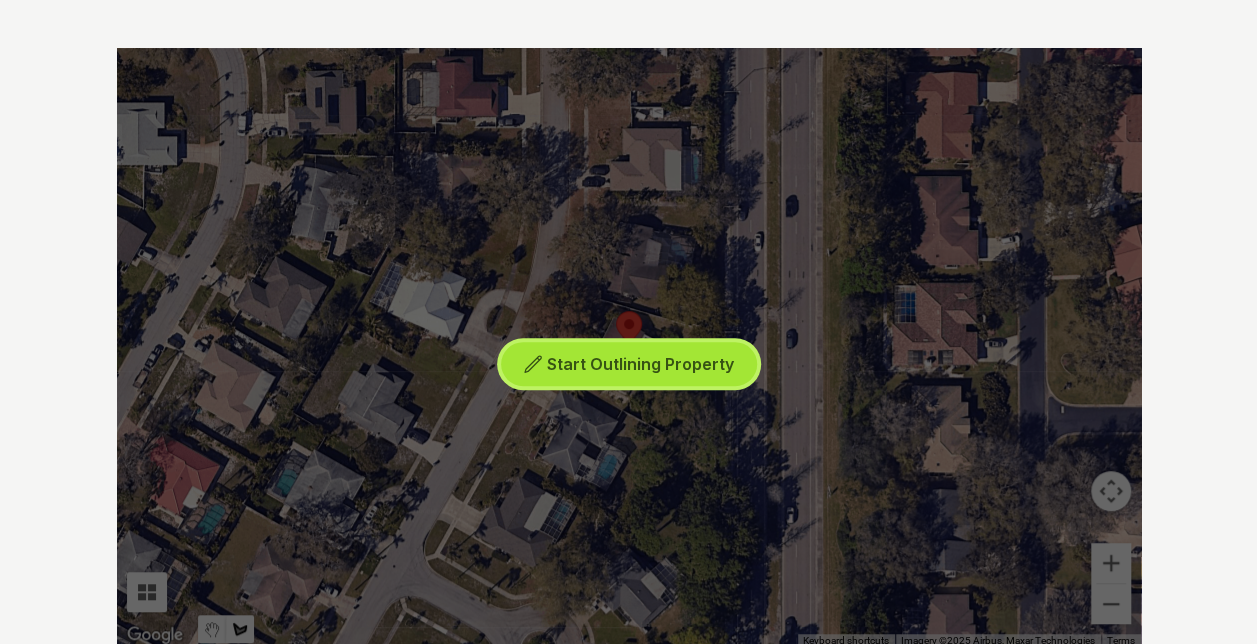 click on "Start Outlining Property" at bounding box center (640, 364) 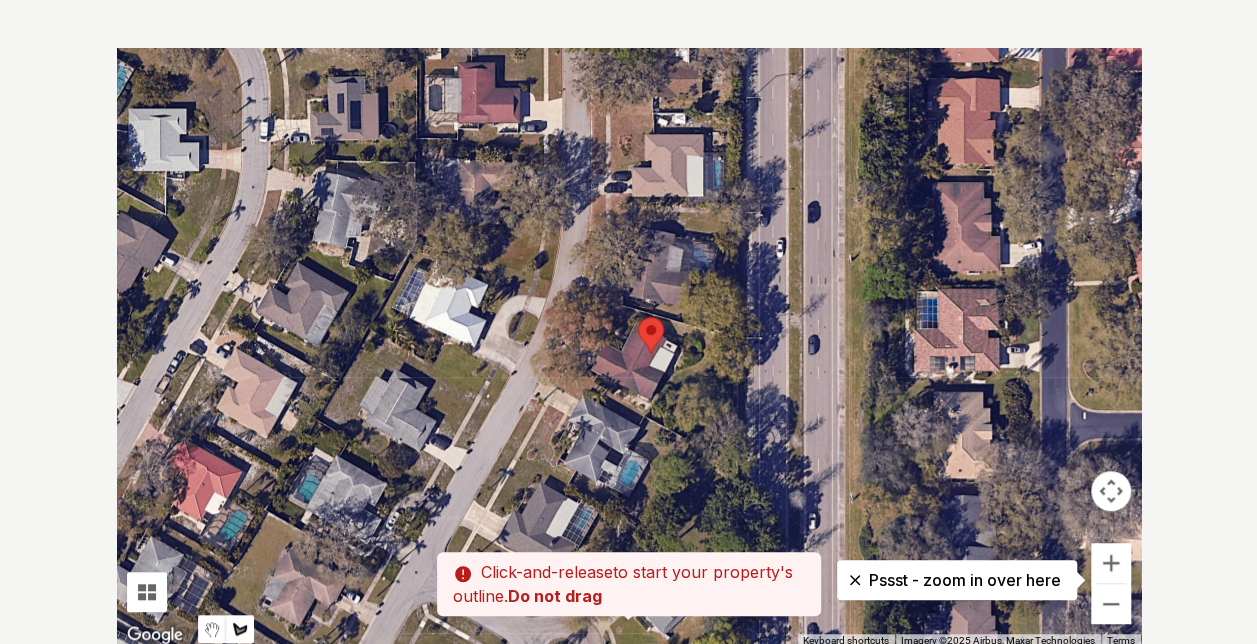 drag, startPoint x: 658, startPoint y: 324, endPoint x: 672, endPoint y: 330, distance: 15.231546 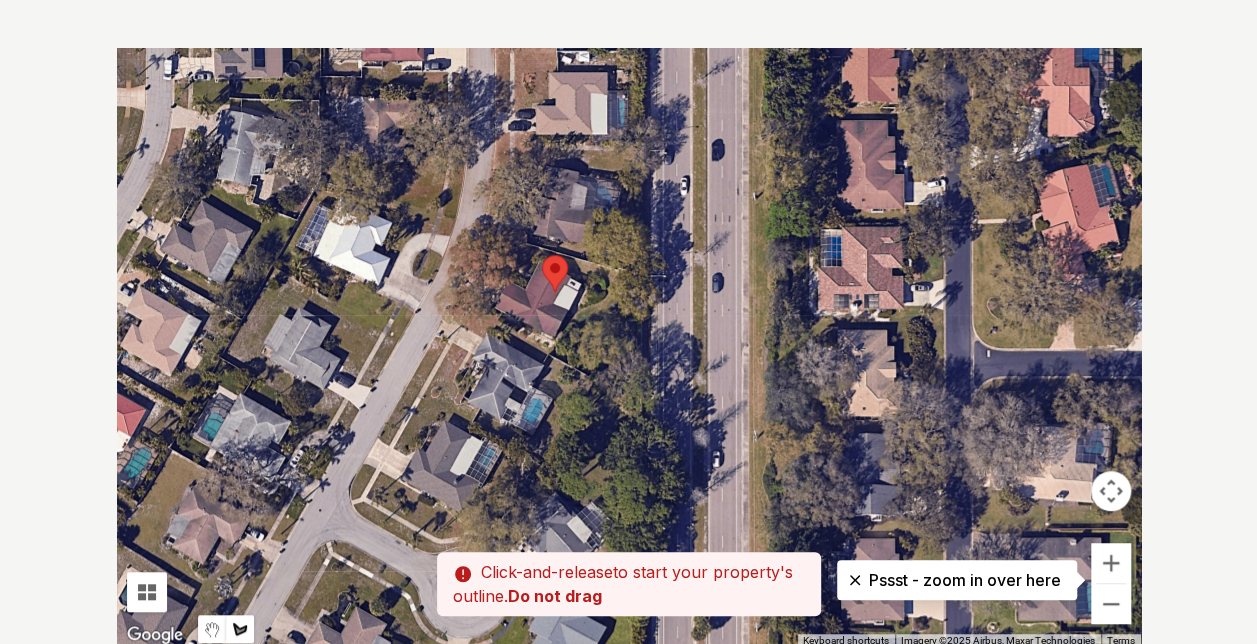 drag, startPoint x: 642, startPoint y: 344, endPoint x: 556, endPoint y: 284, distance: 104.86182 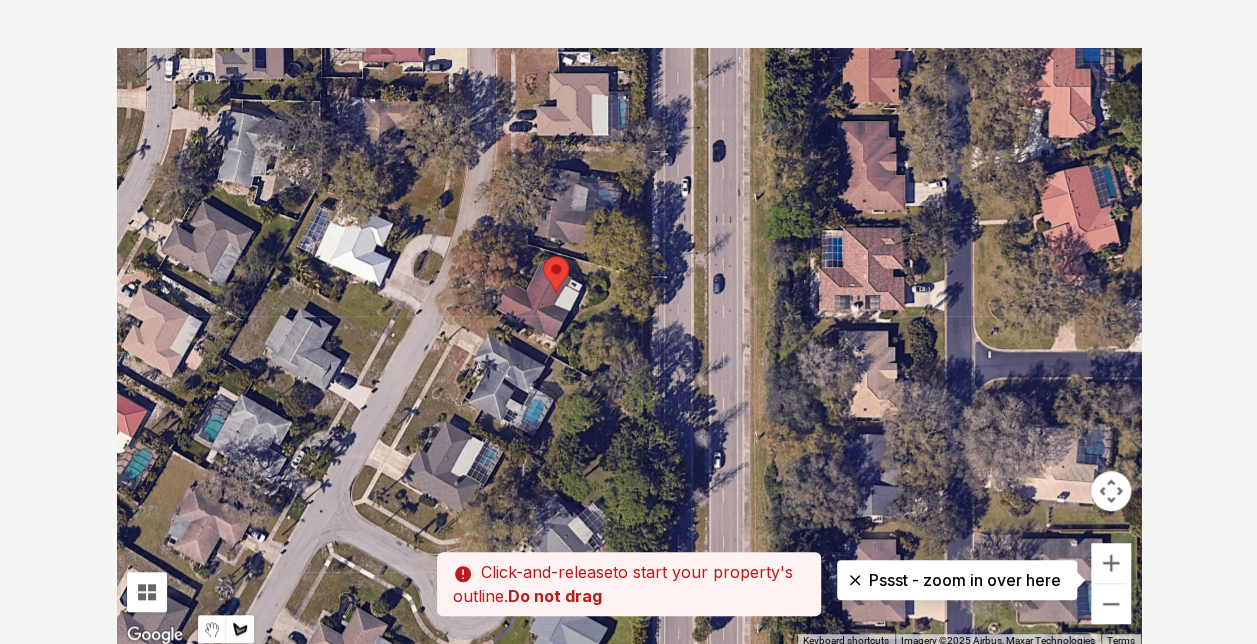 click at bounding box center (629, 348) 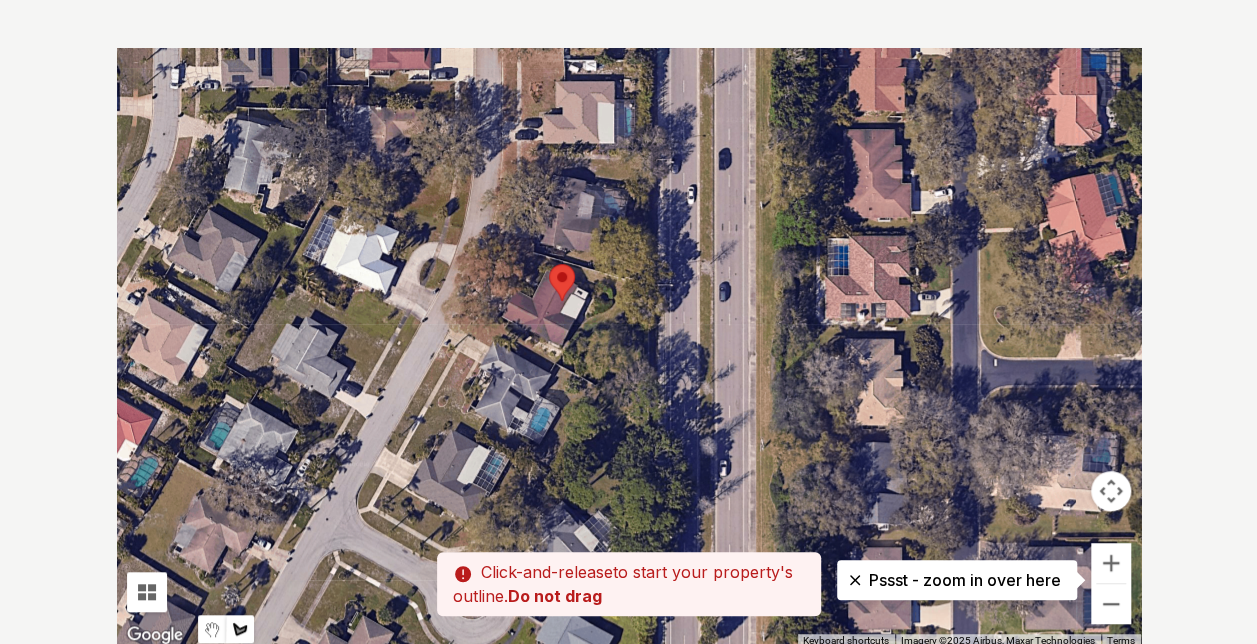 drag, startPoint x: 572, startPoint y: 260, endPoint x: 582, endPoint y: 272, distance: 15.6205 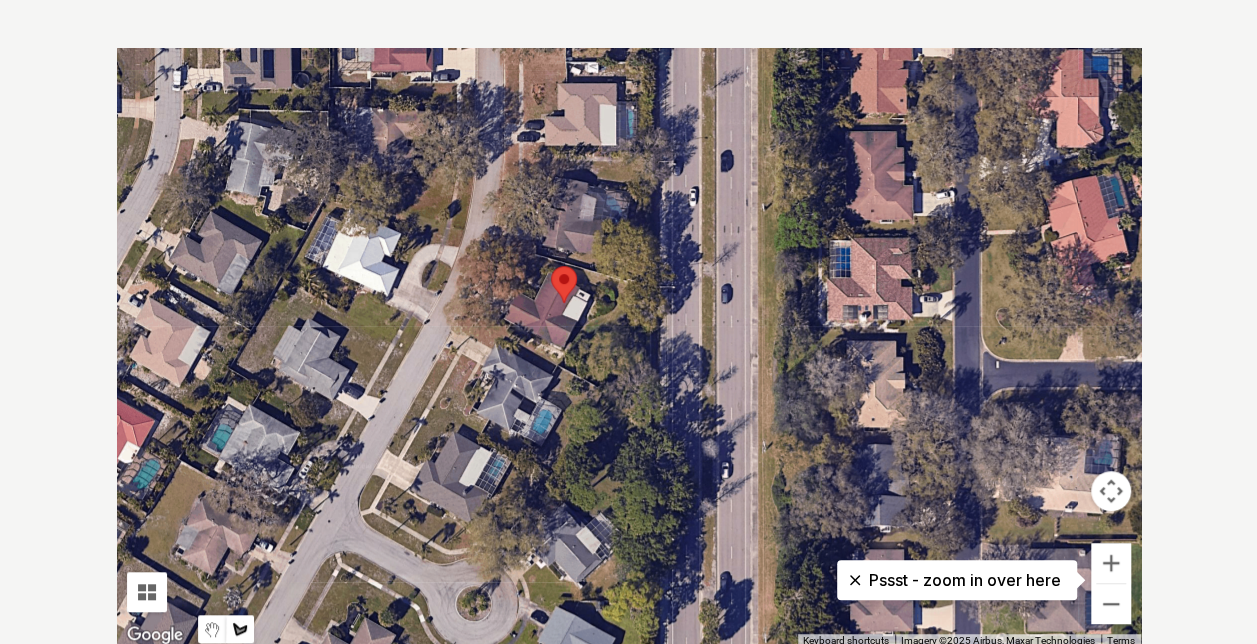 click at bounding box center [629, 348] 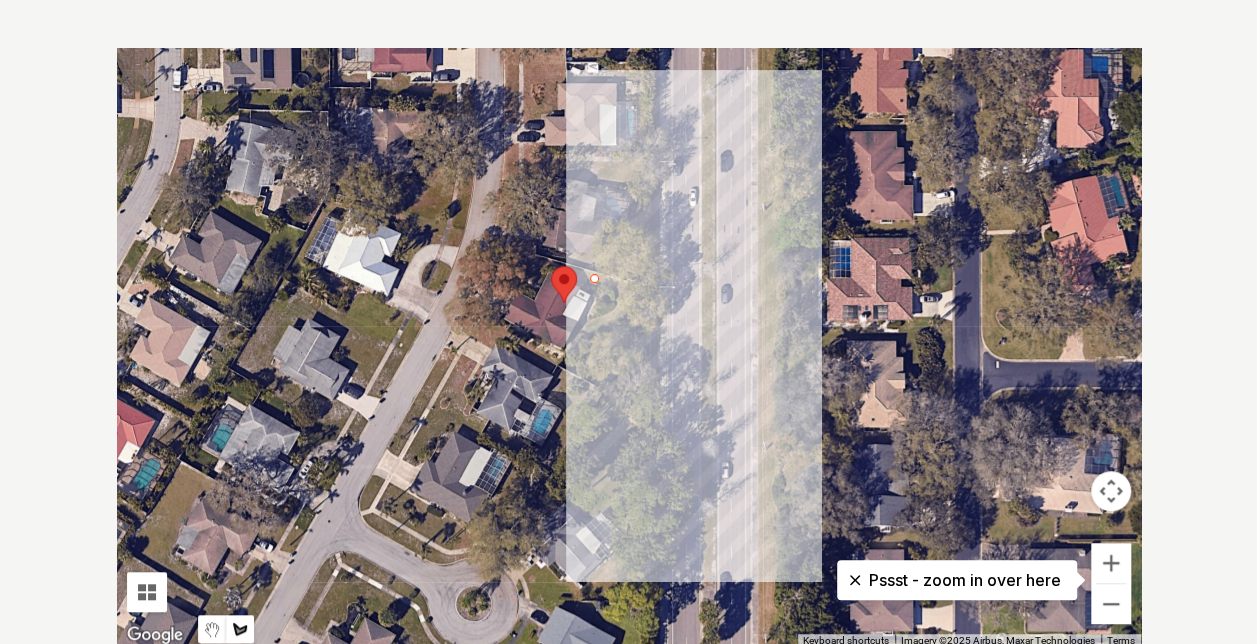 click at bounding box center (629, 348) 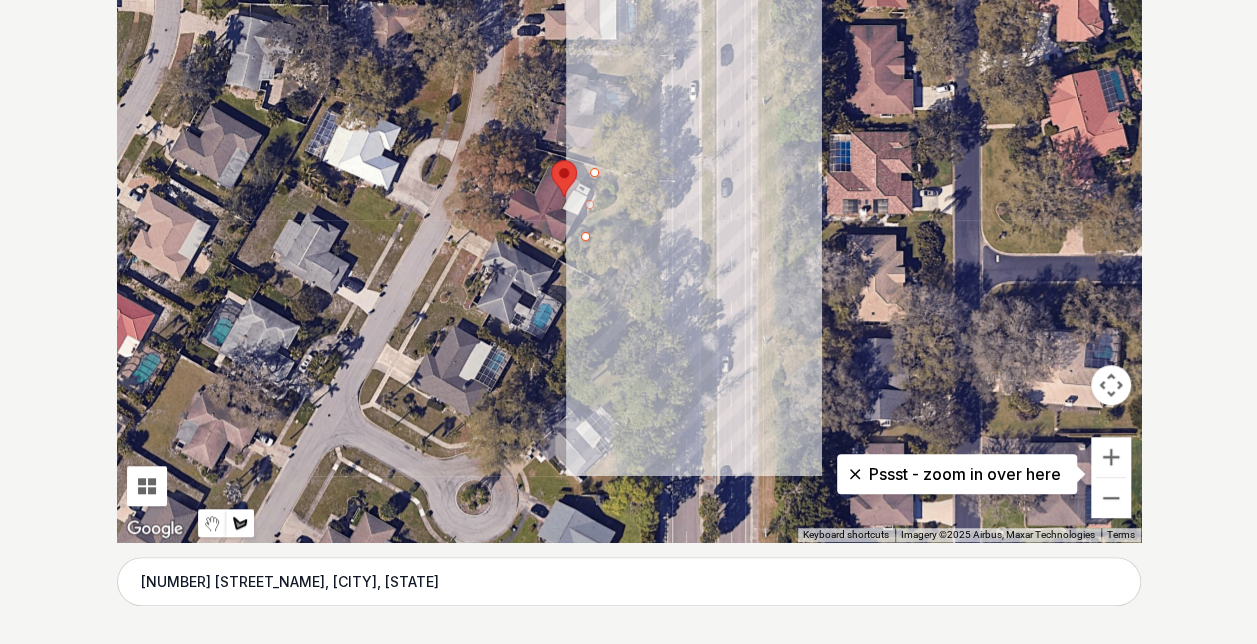 scroll, scrollTop: 500, scrollLeft: 0, axis: vertical 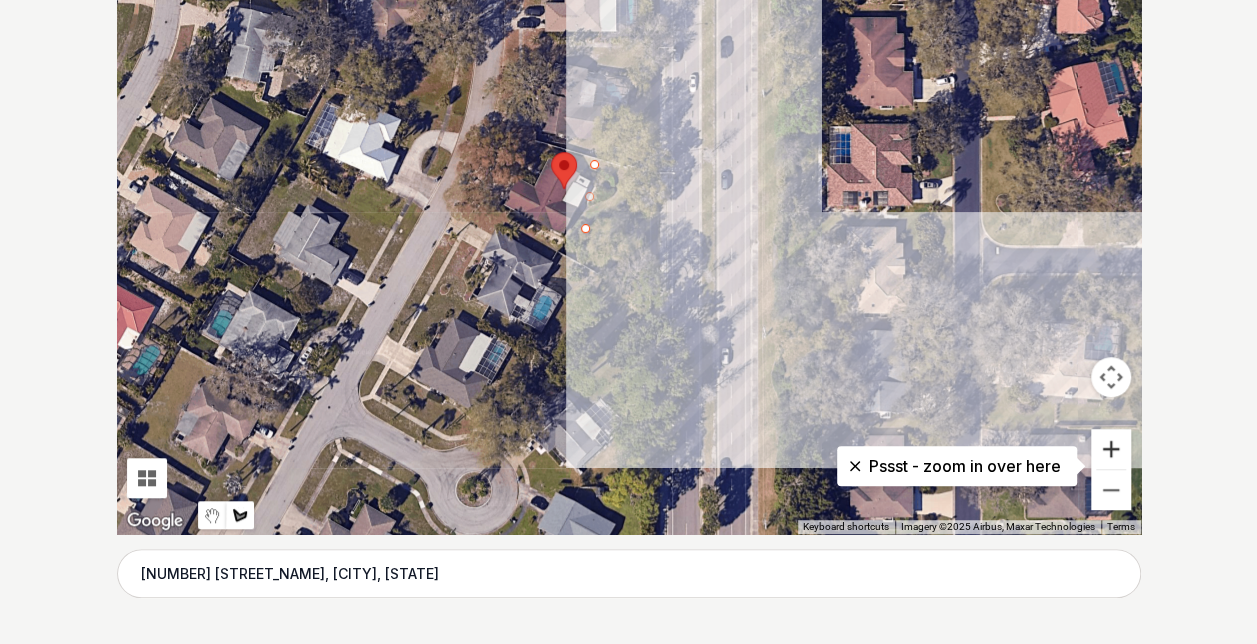 click at bounding box center [1111, 449] 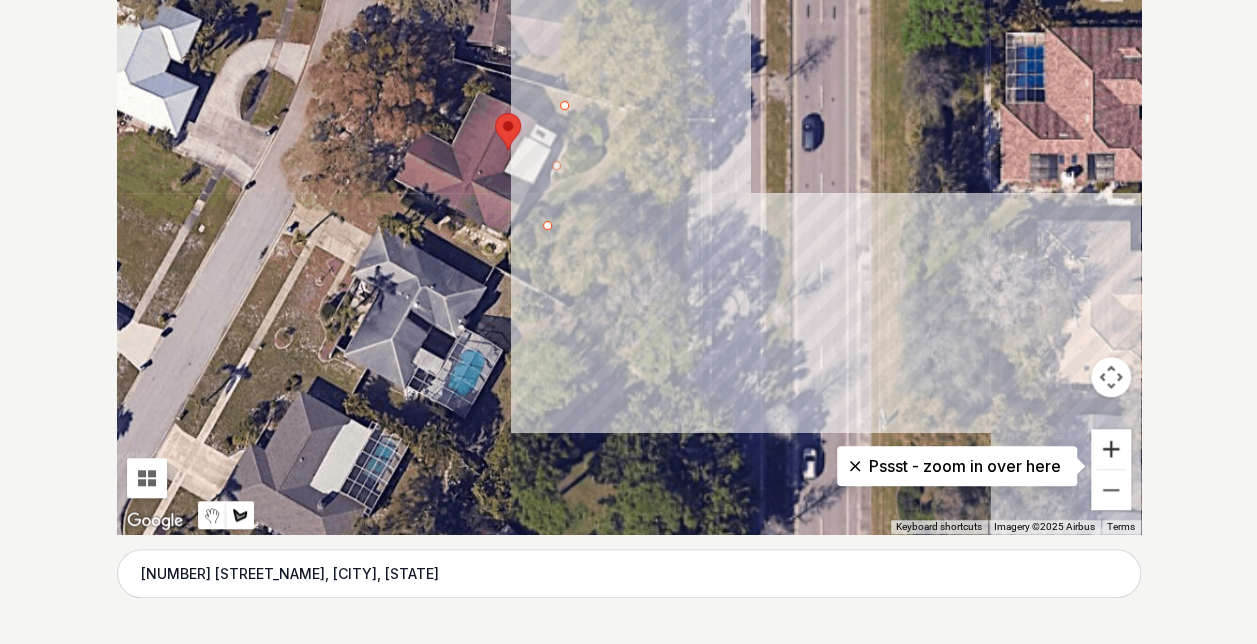 click at bounding box center [1111, 449] 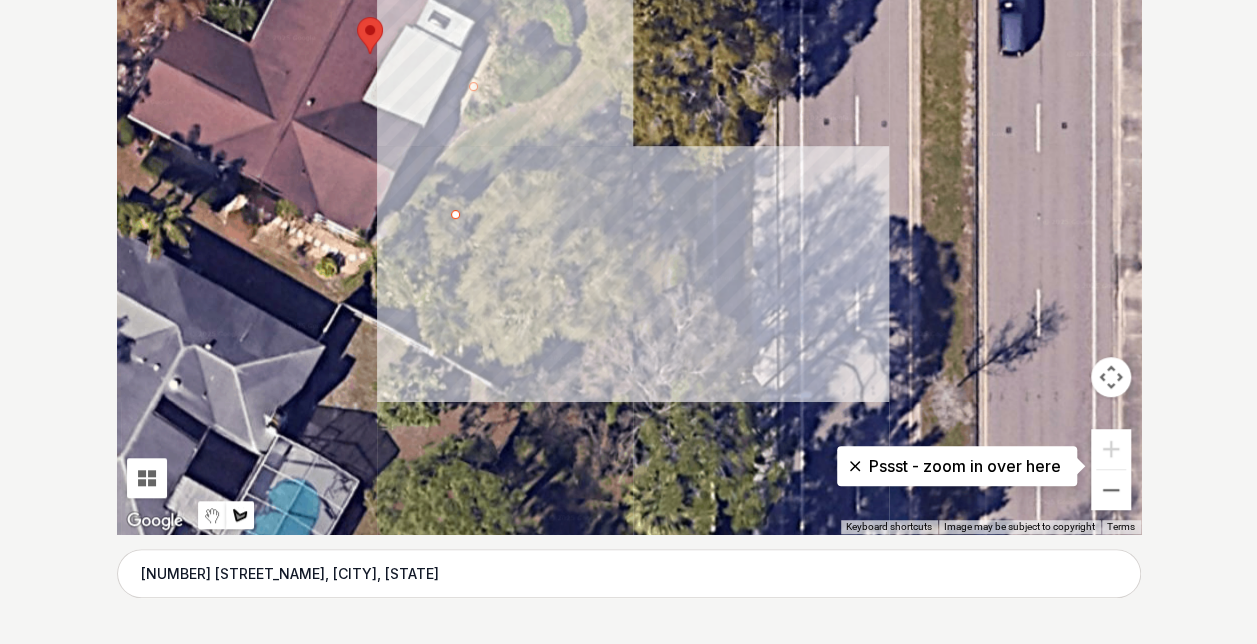 click at bounding box center [629, 234] 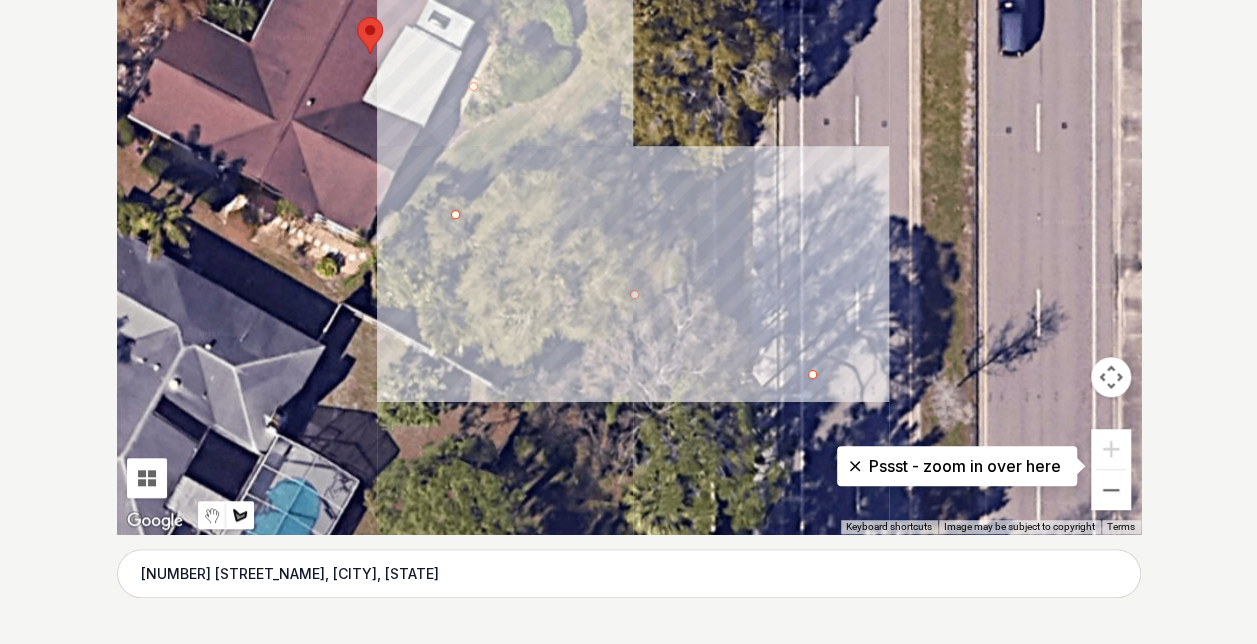 click at bounding box center [629, 234] 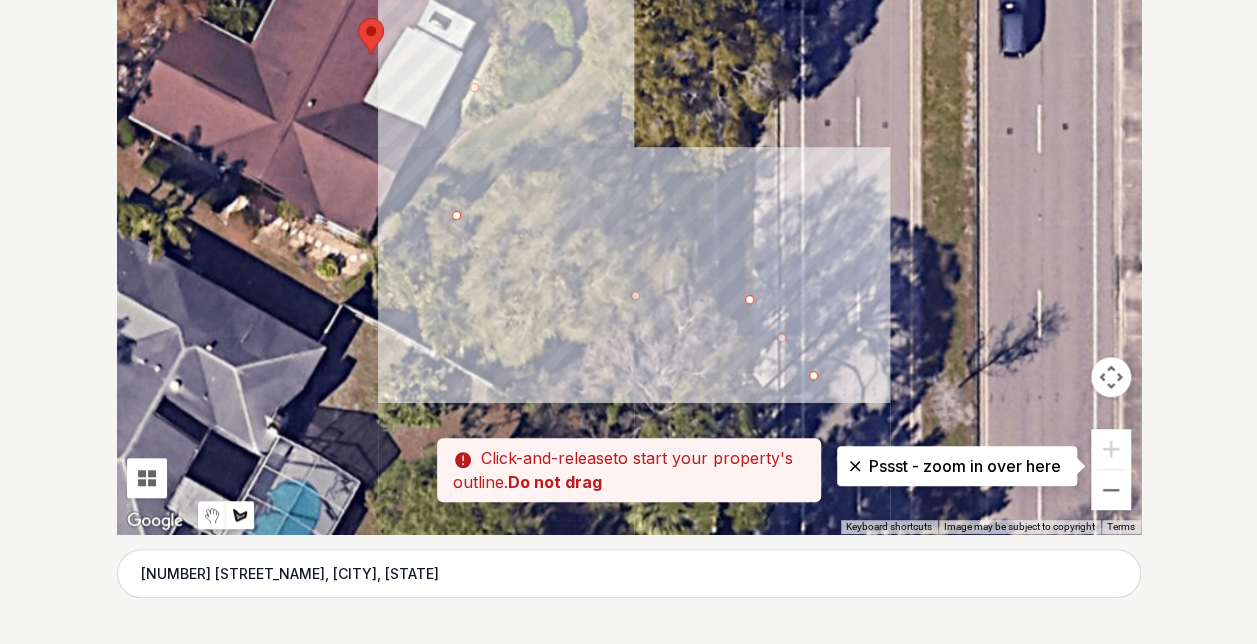 click at bounding box center [629, 234] 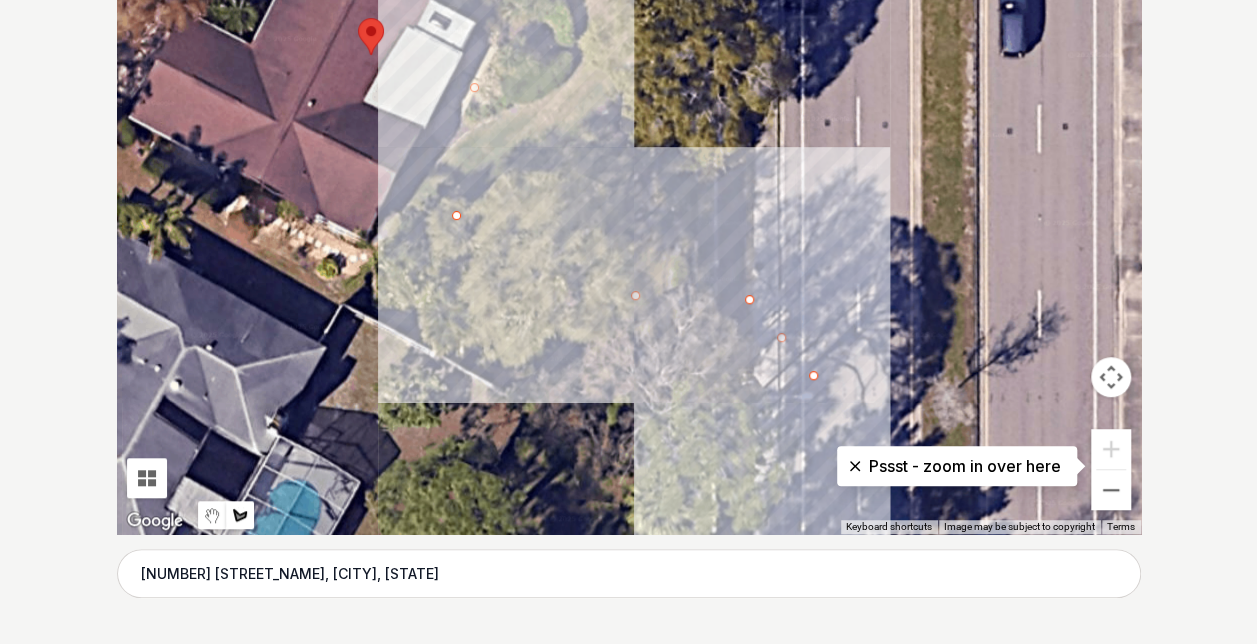 click at bounding box center [629, 234] 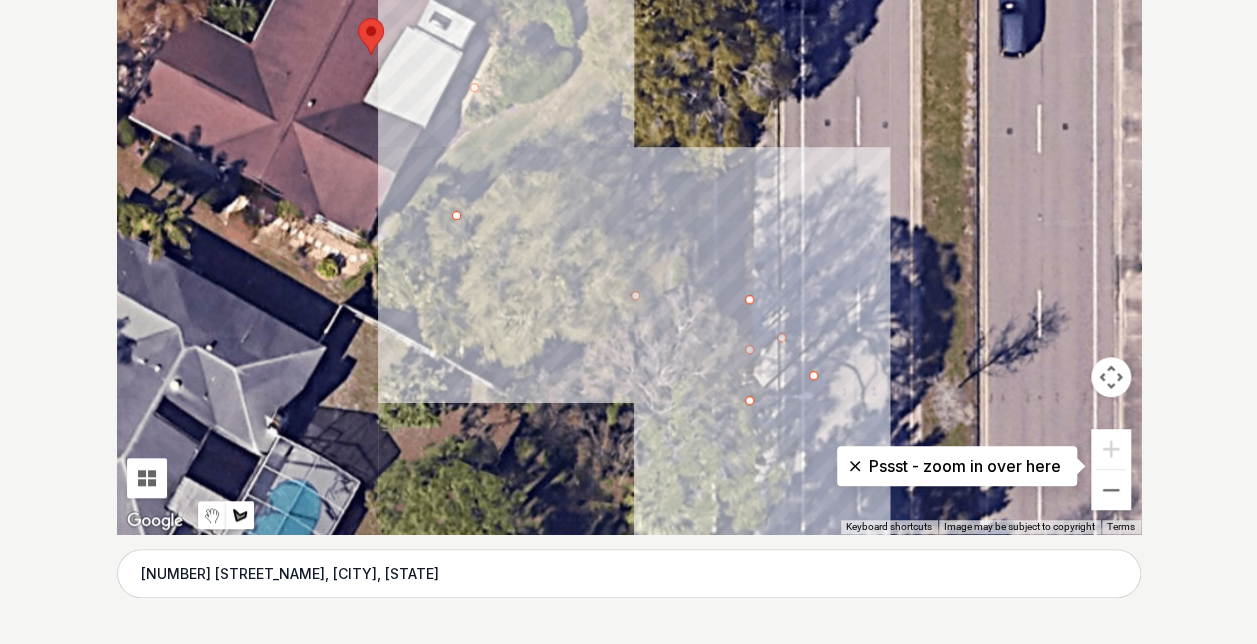 click at bounding box center (629, 234) 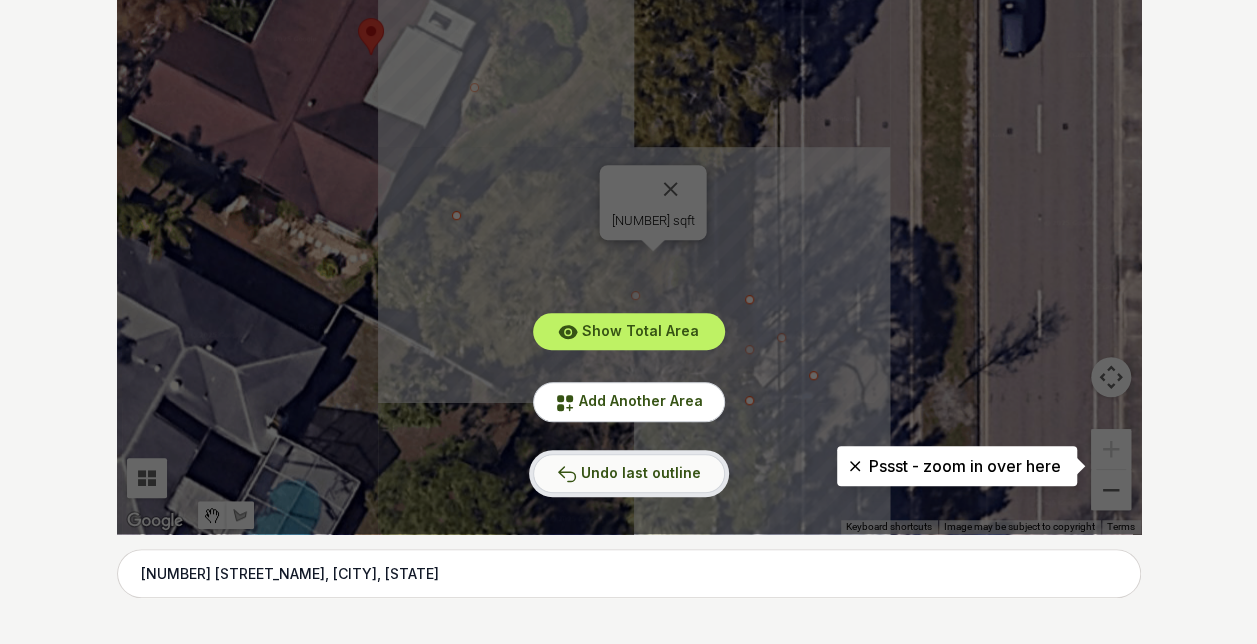 click on "Undo last outline" at bounding box center [641, 472] 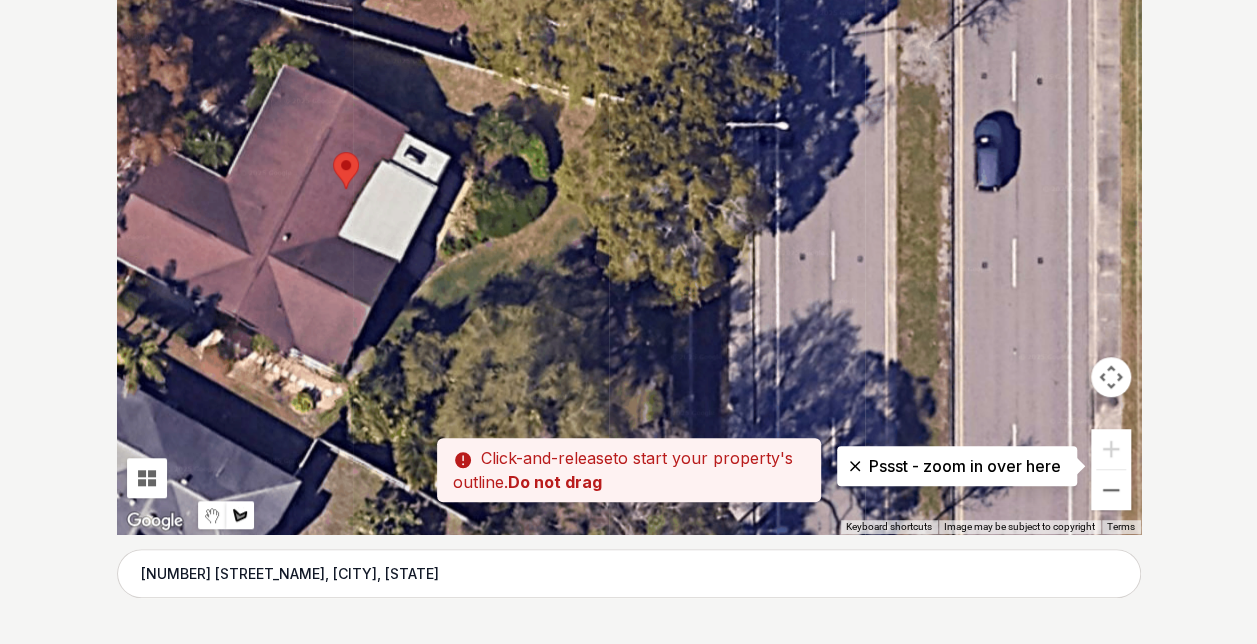drag, startPoint x: 521, startPoint y: 334, endPoint x: 494, endPoint y: 462, distance: 130.81667 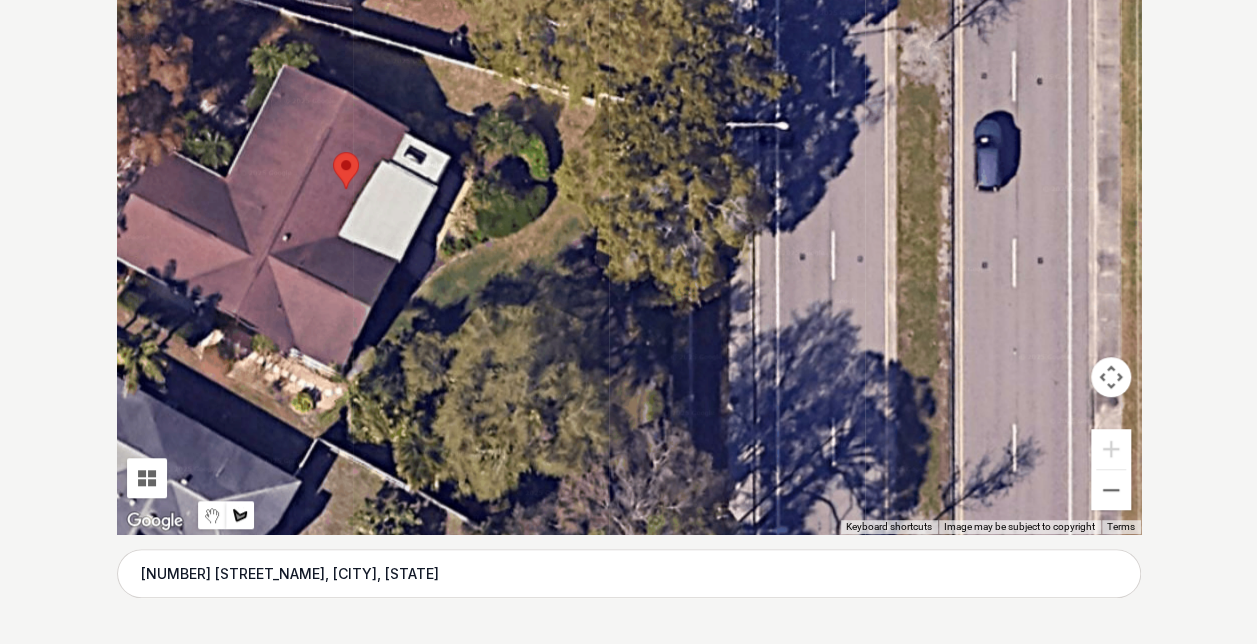 click at bounding box center [629, 234] 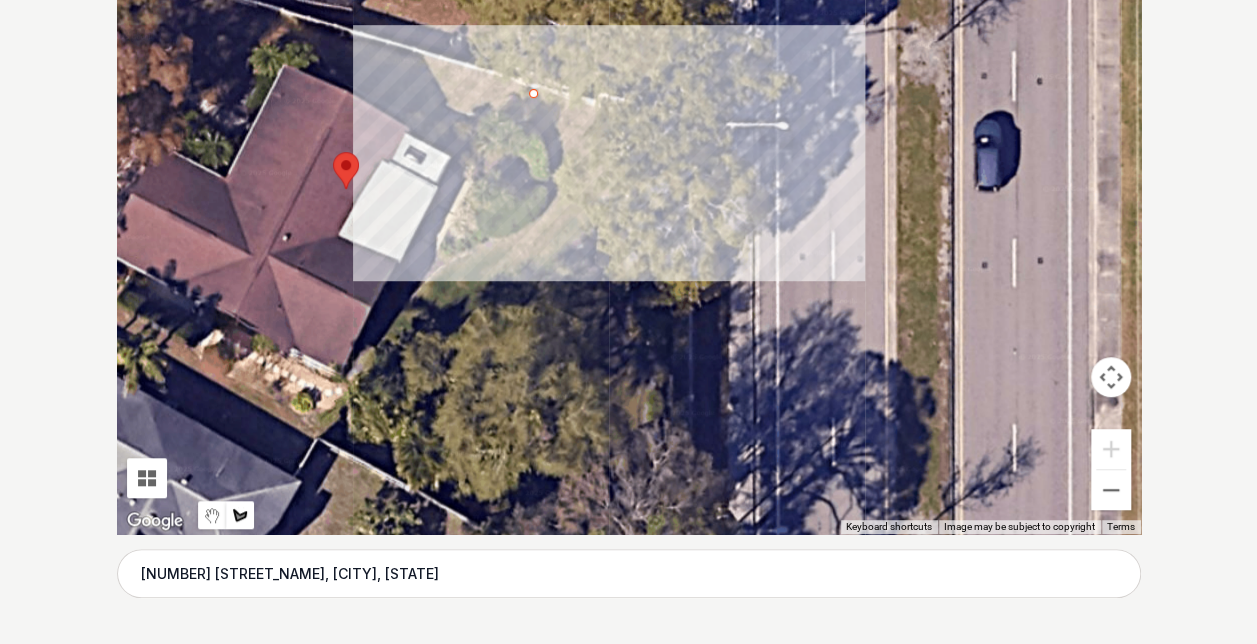 click at bounding box center (629, 234) 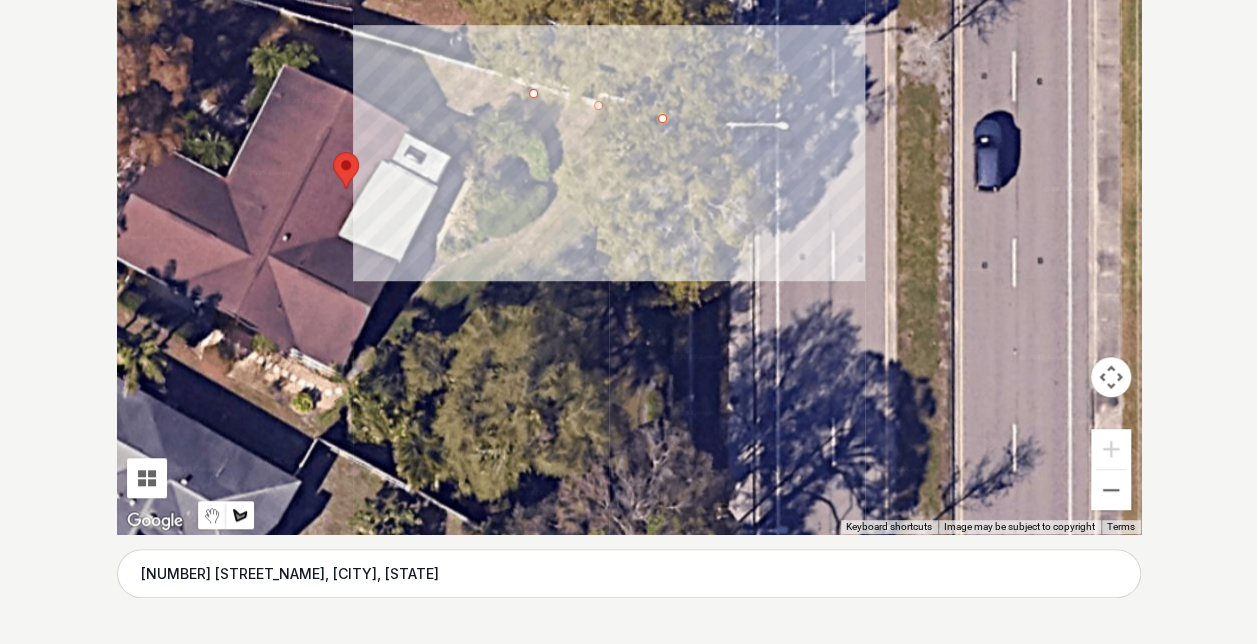 click at bounding box center (629, 234) 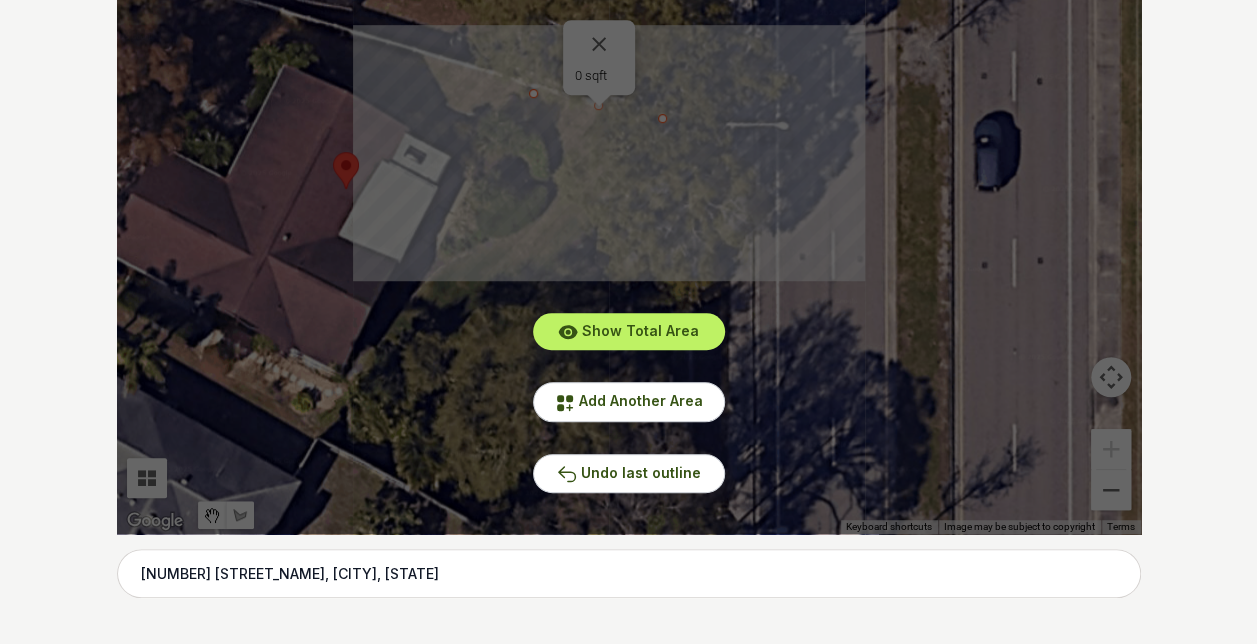 click on "Show Total Area Add Another Area Undo last outline" at bounding box center [629, 234] 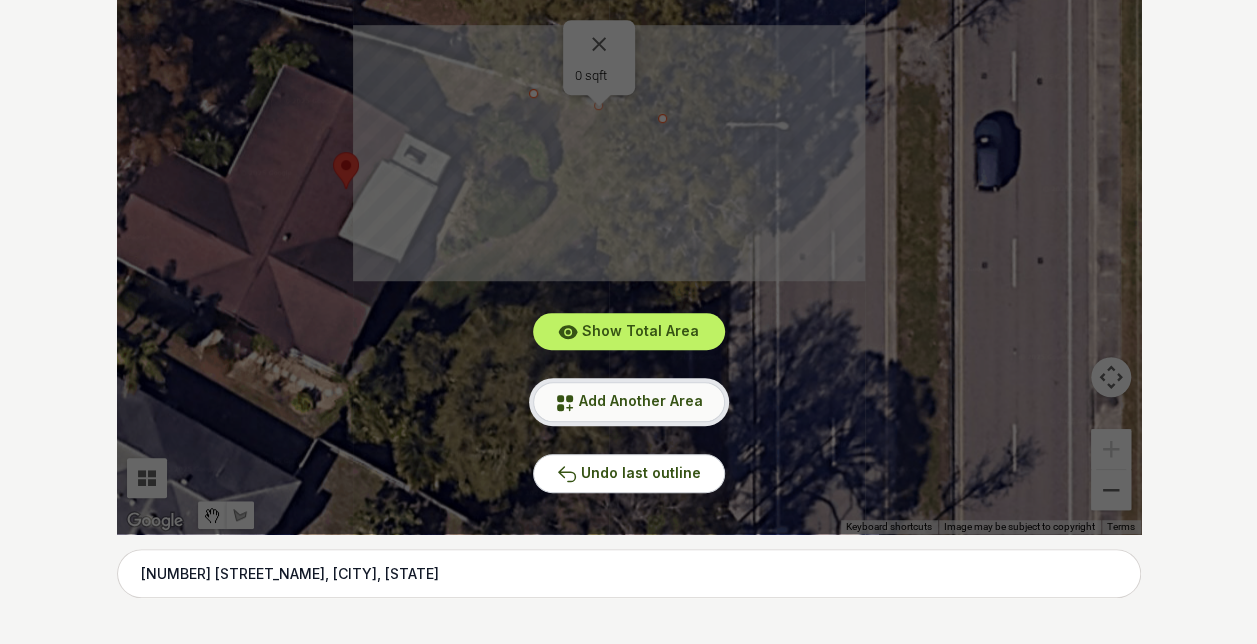 click on "Add Another Area" at bounding box center [629, 401] 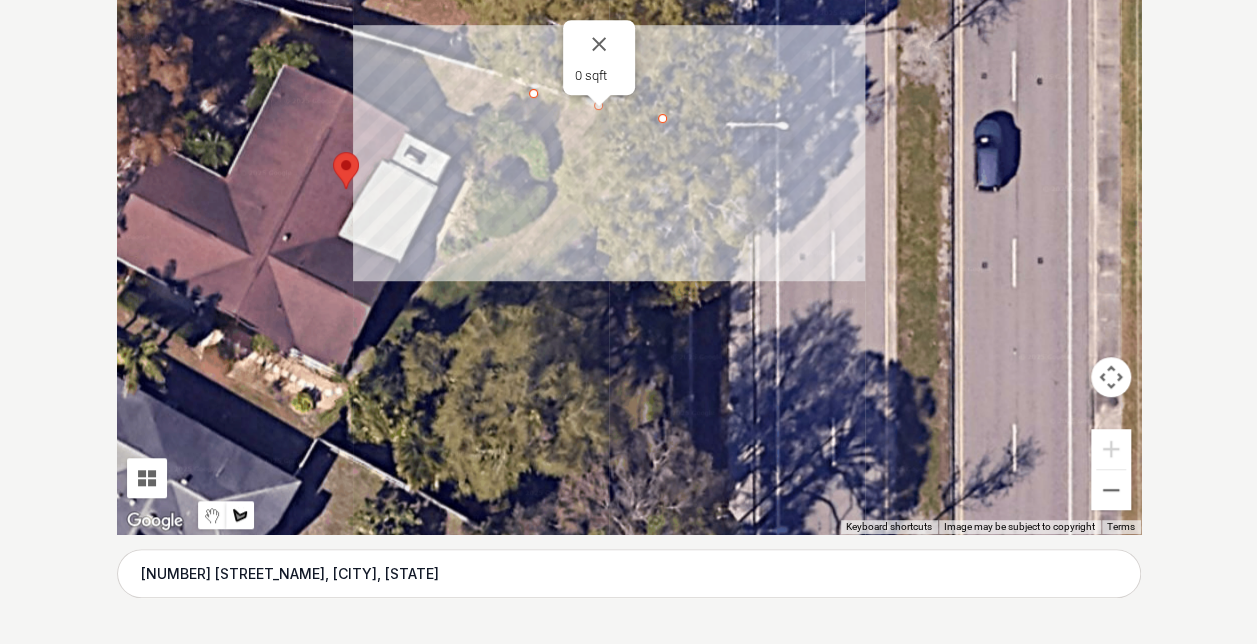click at bounding box center (629, 234) 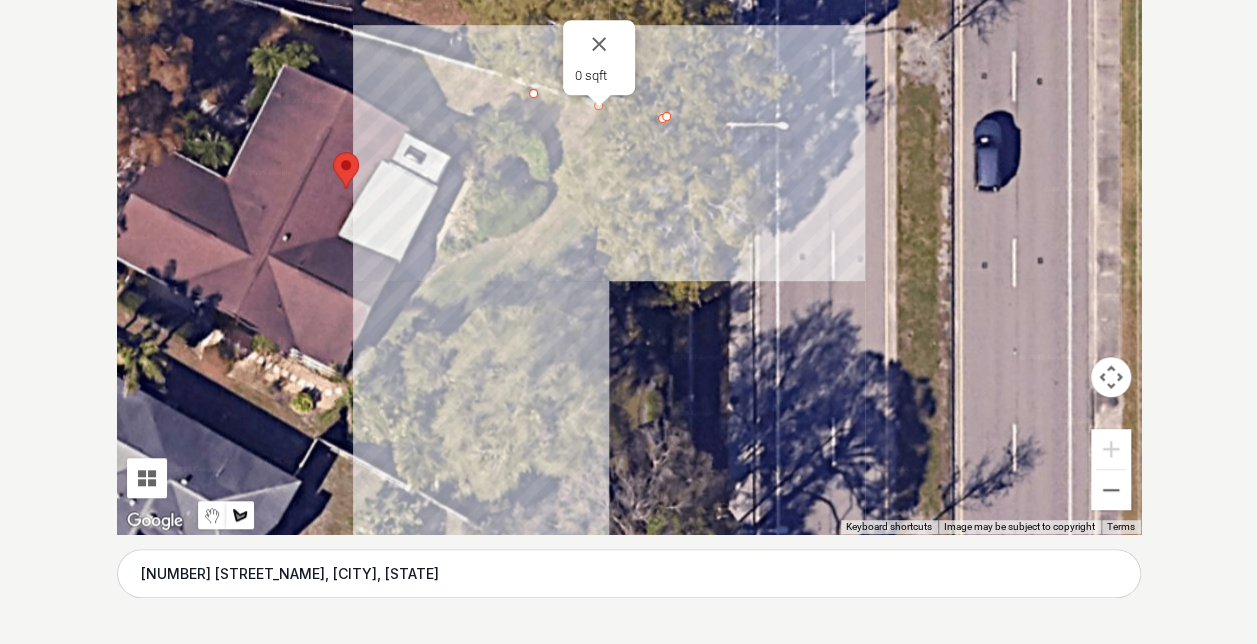 click at bounding box center [629, 234] 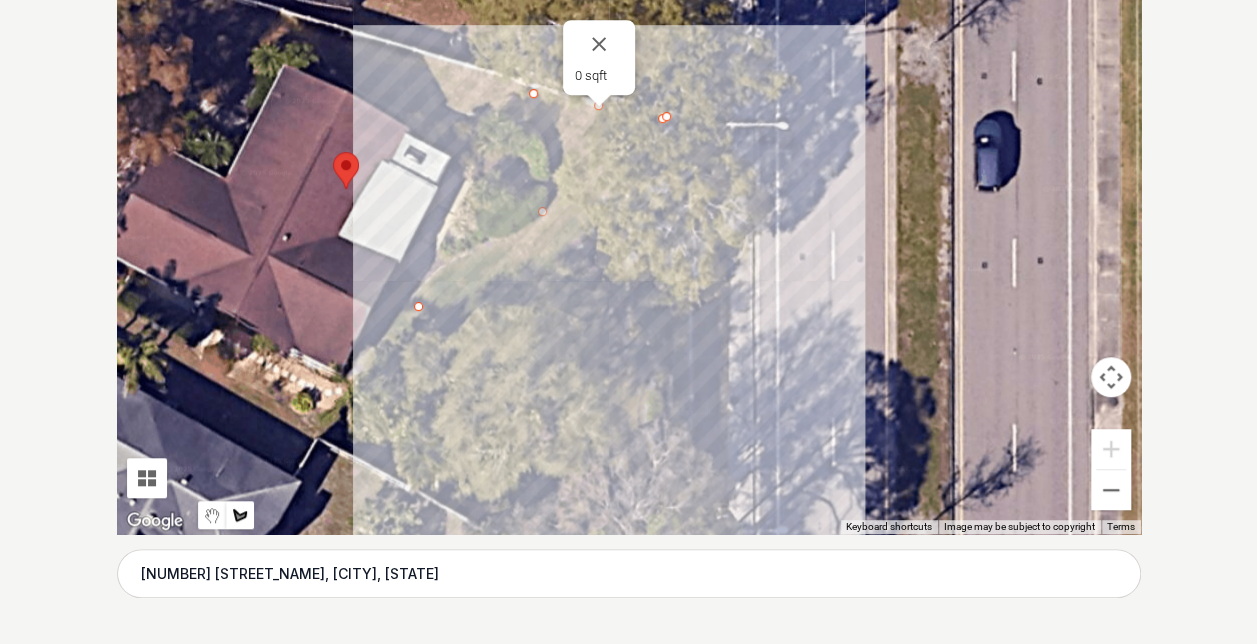click at bounding box center (629, 234) 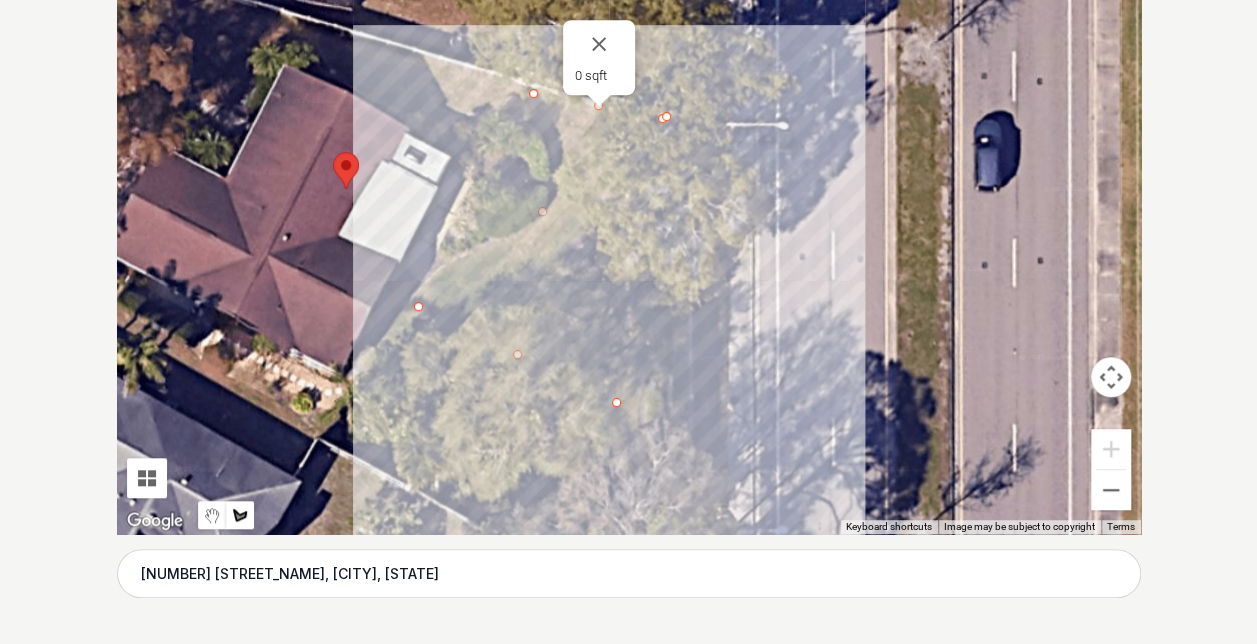 click at bounding box center (629, 234) 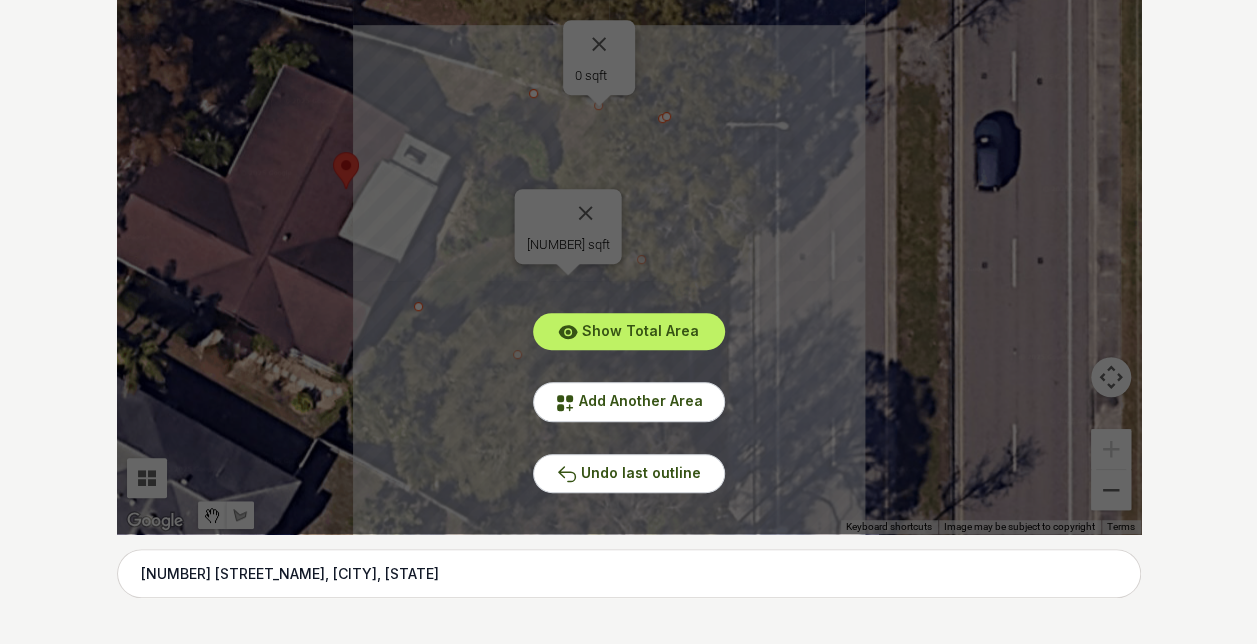 click on "Show Total Area Add Another Area Undo last outline" at bounding box center (629, 234) 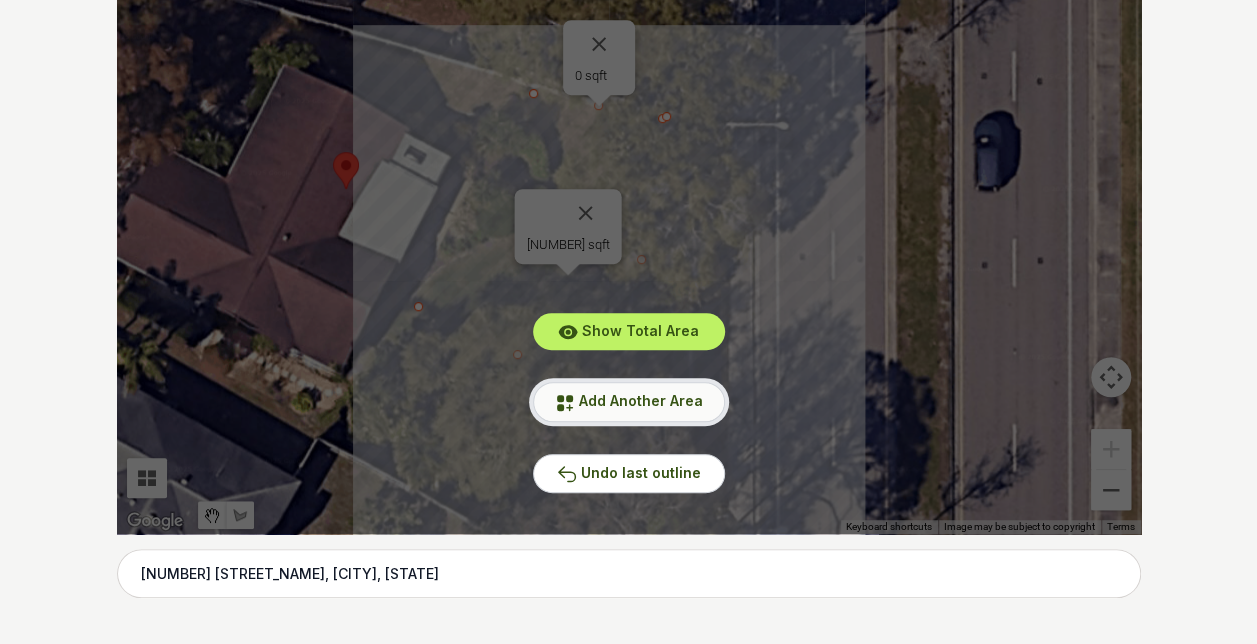 click on "Add Another Area" at bounding box center (641, 400) 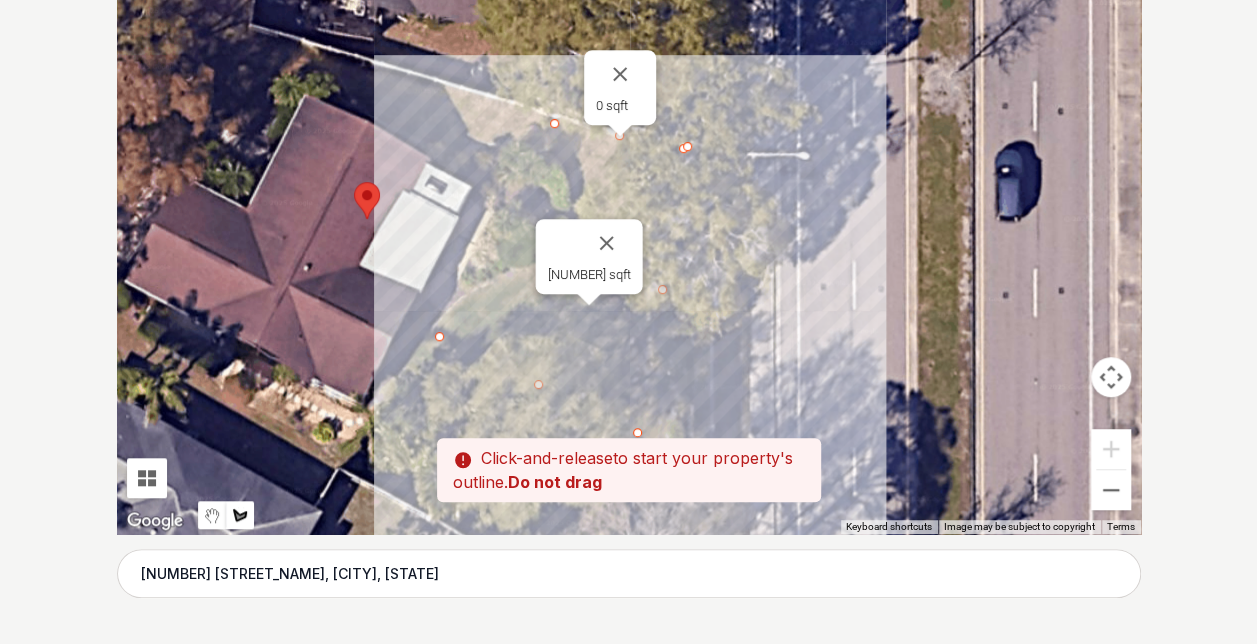 drag, startPoint x: 534, startPoint y: 106, endPoint x: 558, endPoint y: 140, distance: 41.617306 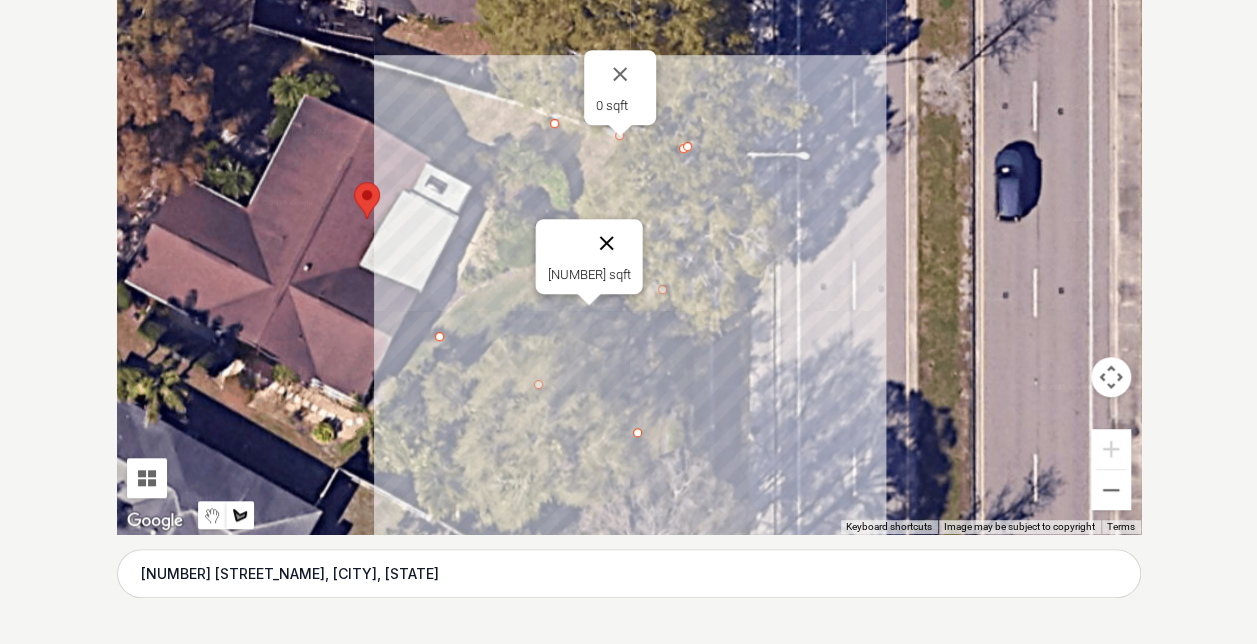 click at bounding box center [606, 243] 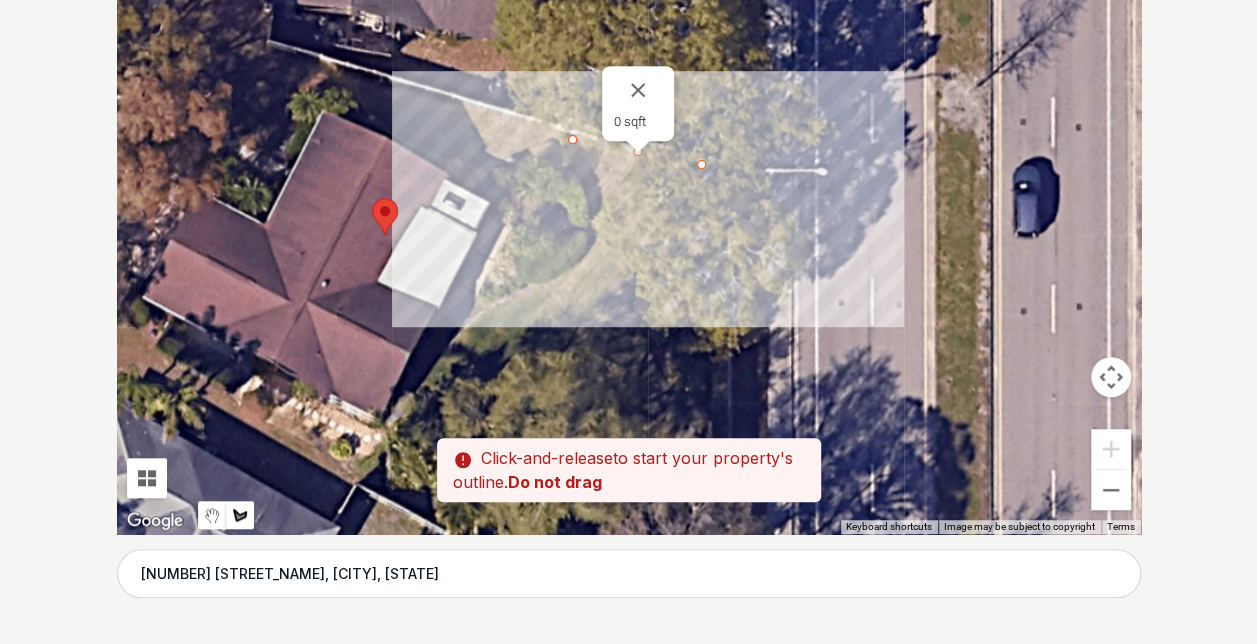 drag, startPoint x: 554, startPoint y: 130, endPoint x: 573, endPoint y: 147, distance: 25.495098 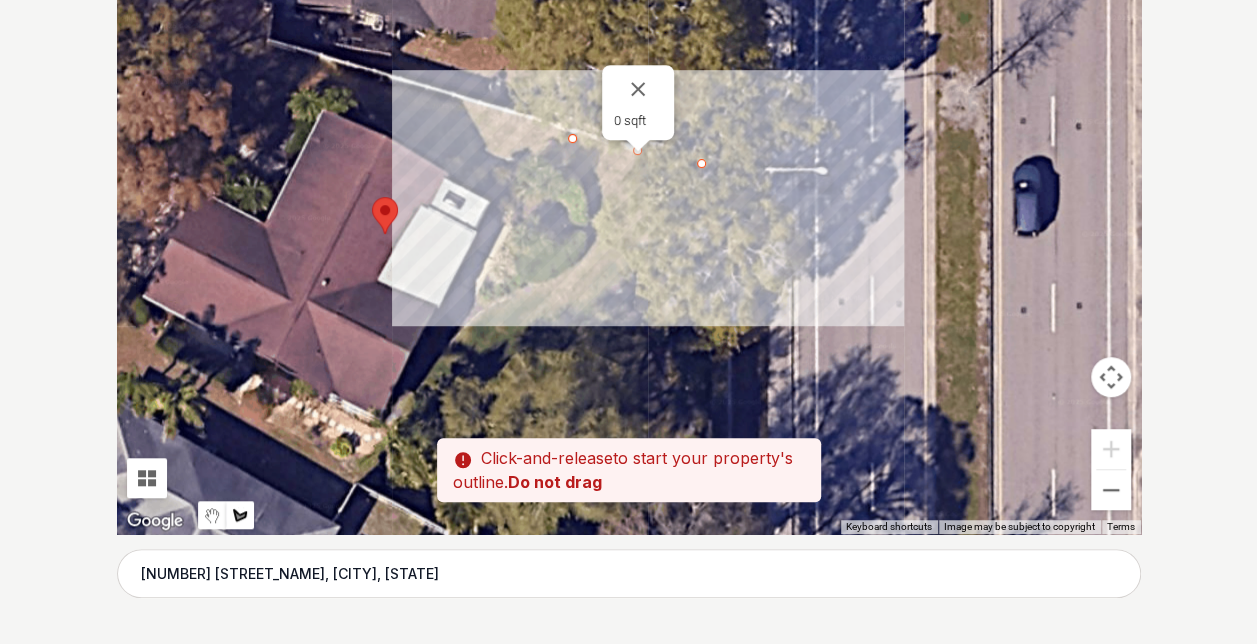 click at bounding box center [629, 234] 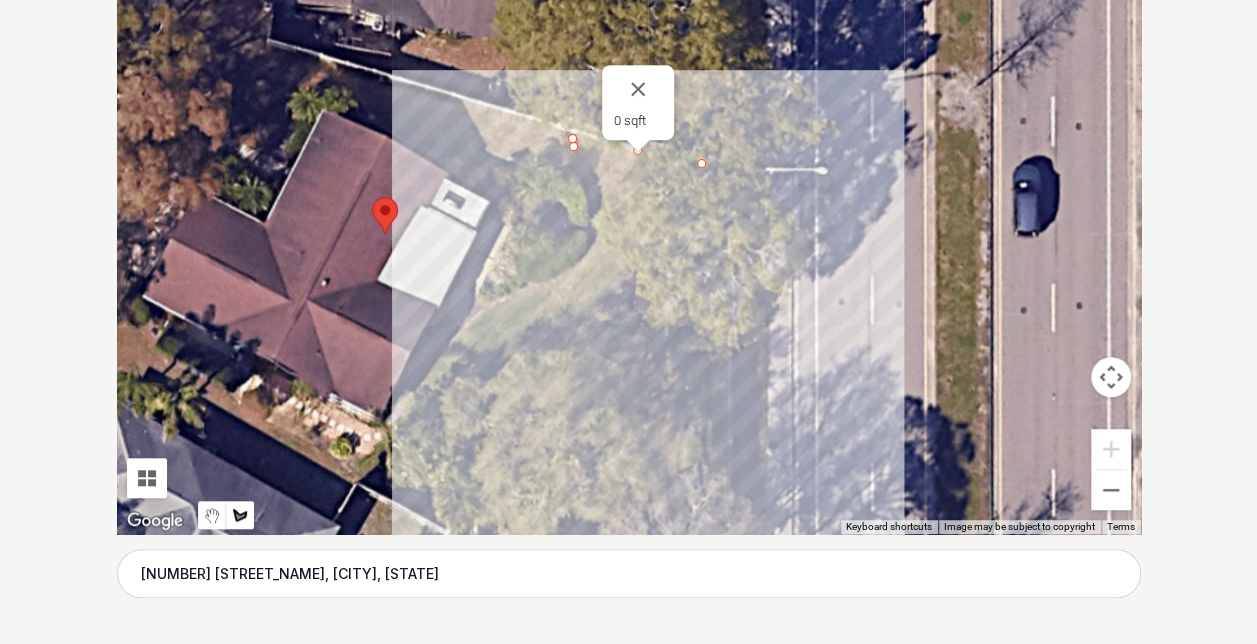 click at bounding box center (629, 234) 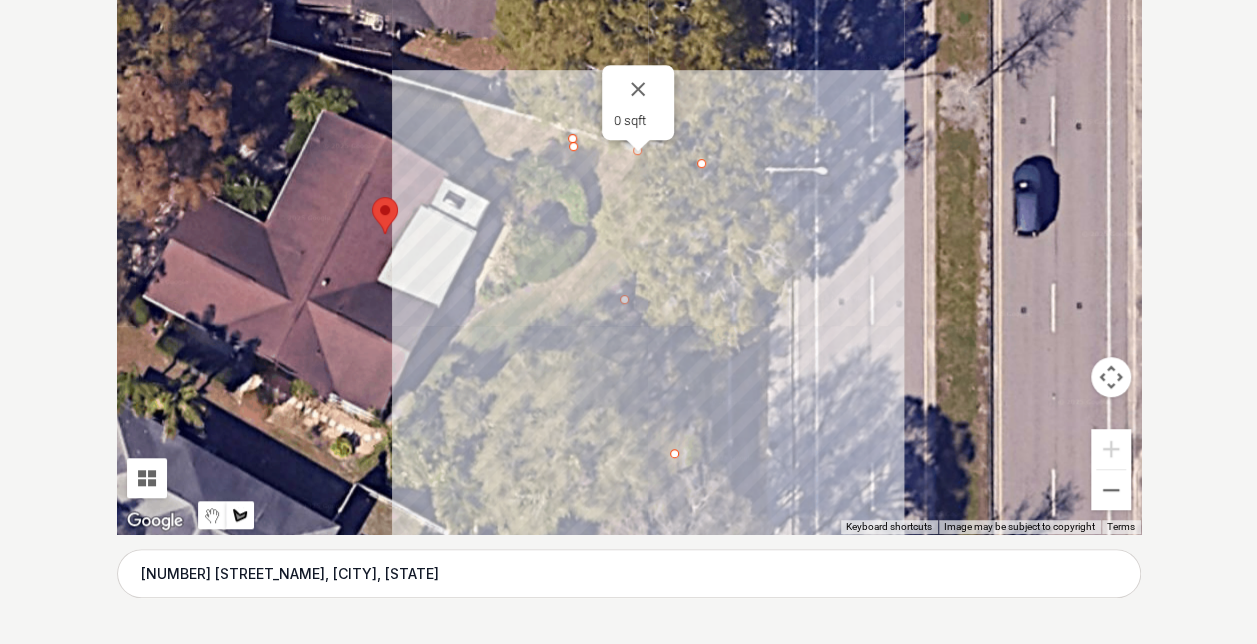 click at bounding box center [629, 234] 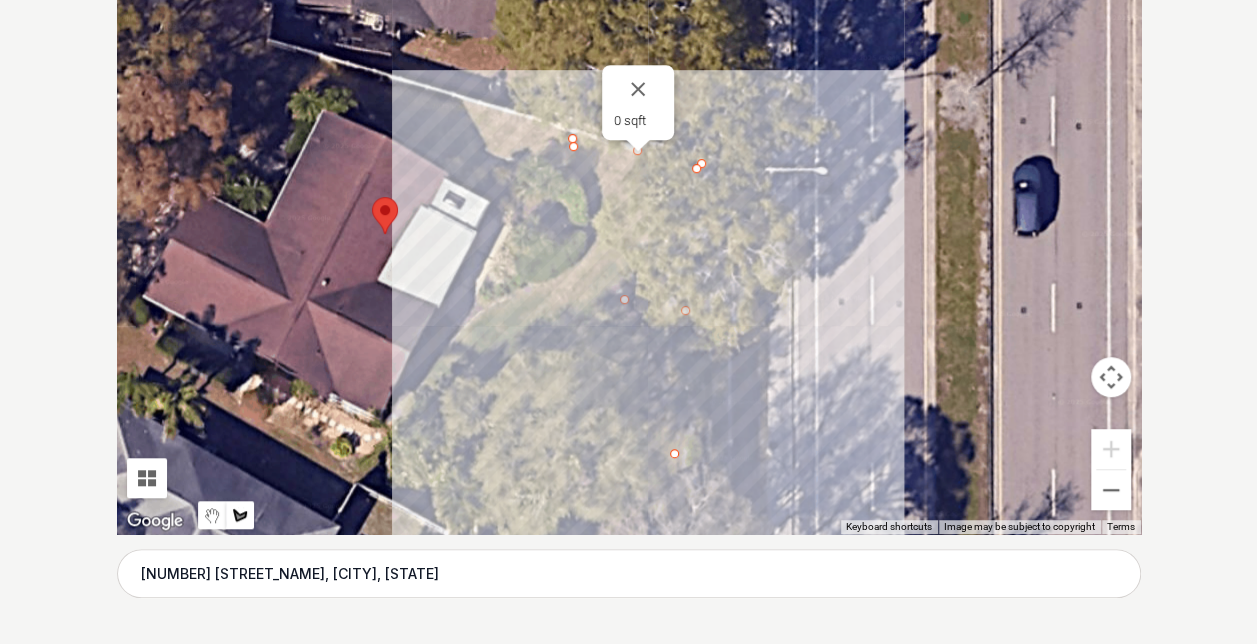 click at bounding box center [629, 234] 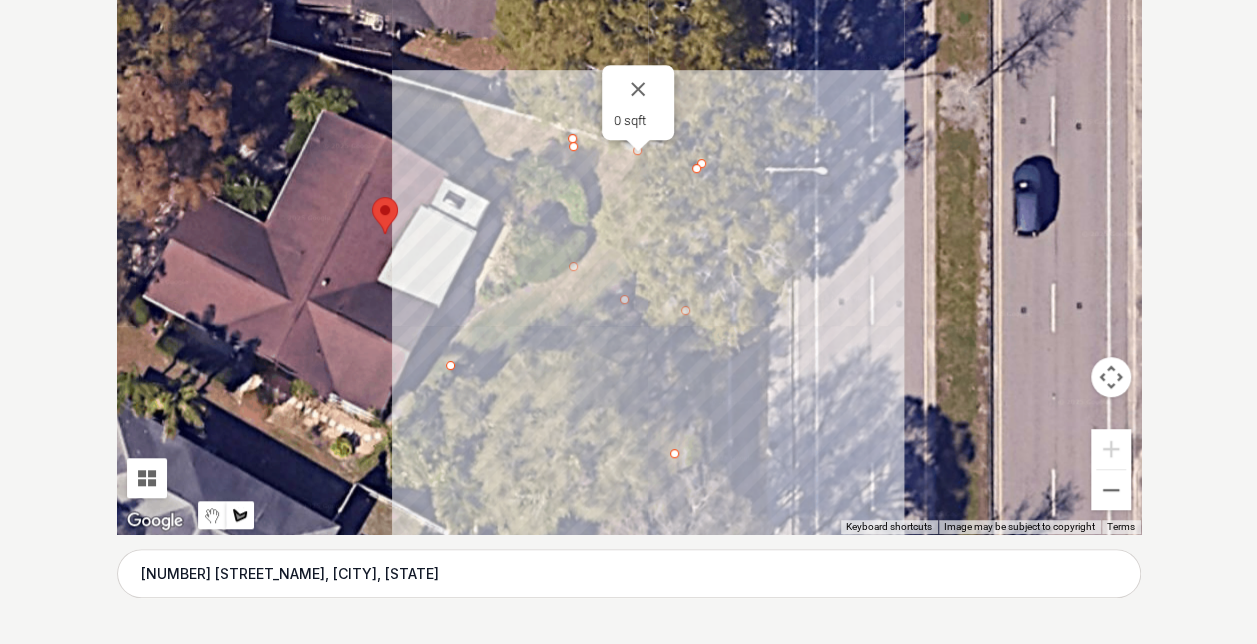 click at bounding box center (629, 234) 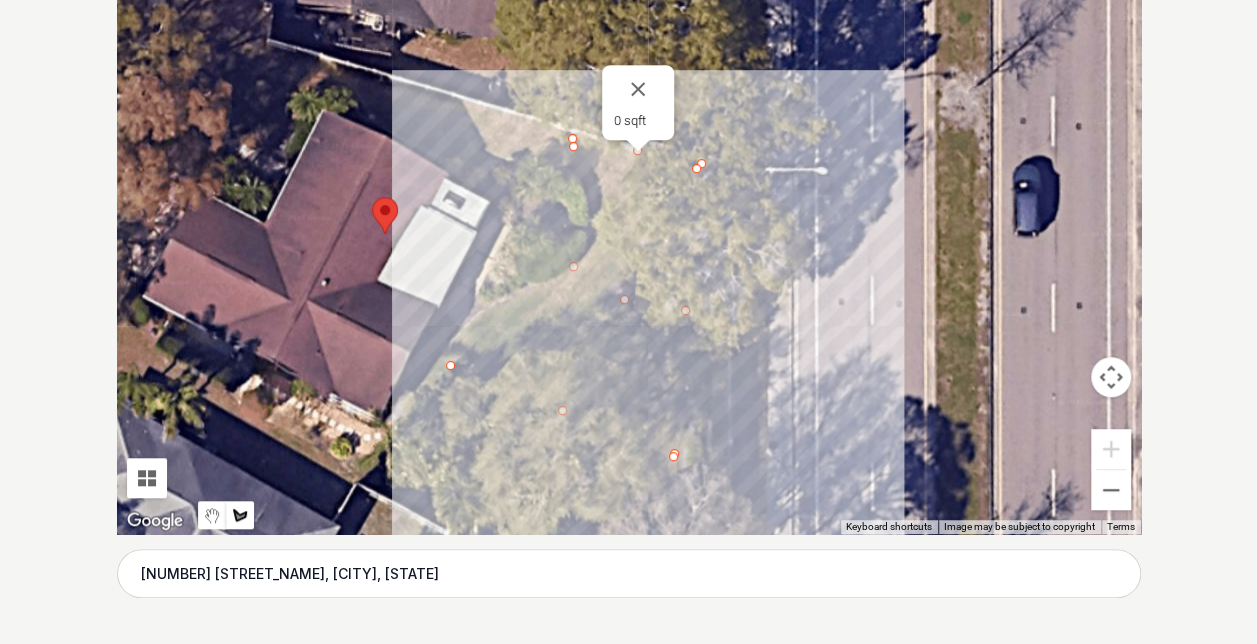 click at bounding box center [629, 234] 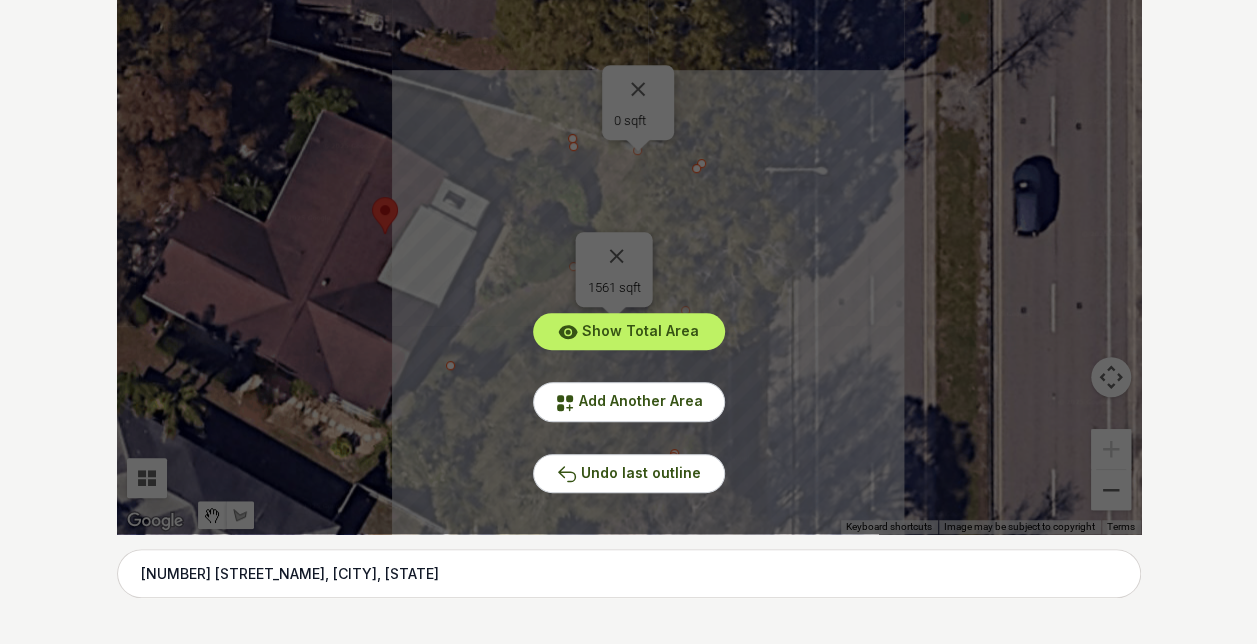 click on "Show Total Area Add Another Area Undo last outline" at bounding box center [629, 234] 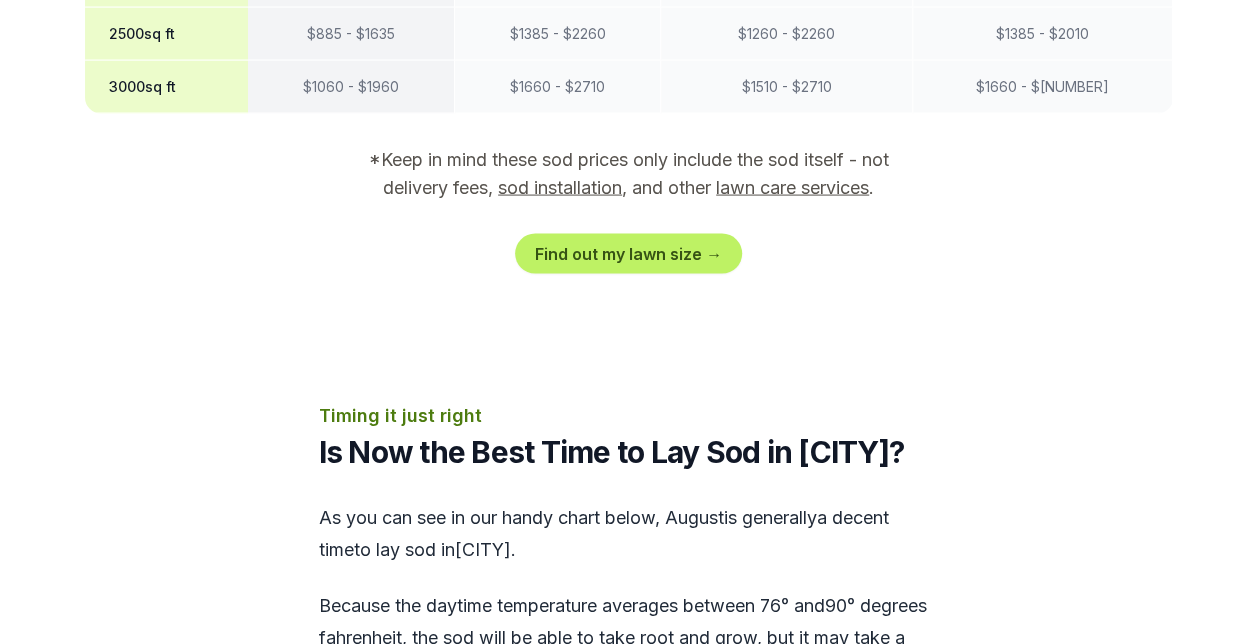 scroll, scrollTop: 1709, scrollLeft: 0, axis: vertical 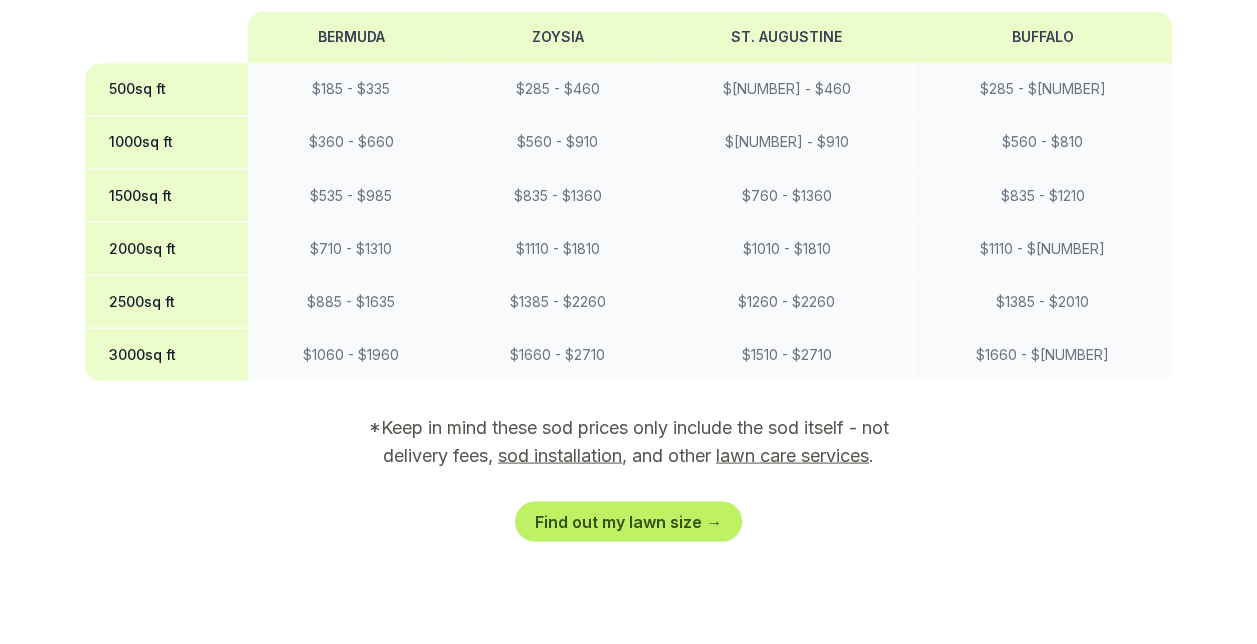 click on "sod installation" at bounding box center (560, 454) 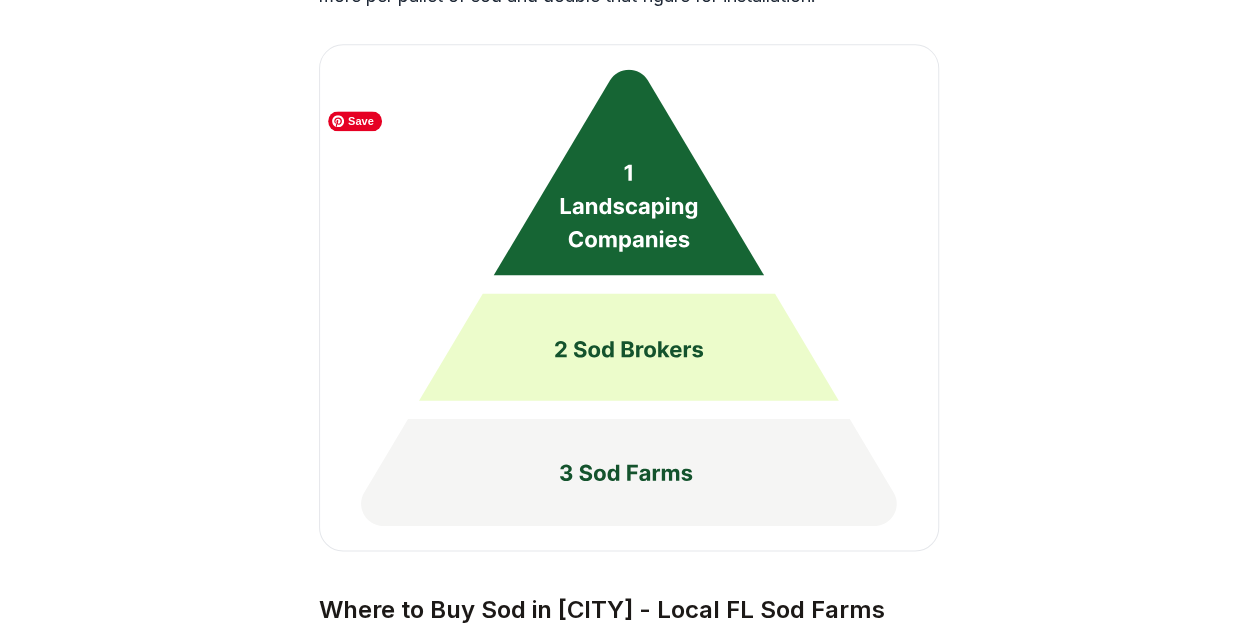 scroll, scrollTop: 4049, scrollLeft: 0, axis: vertical 